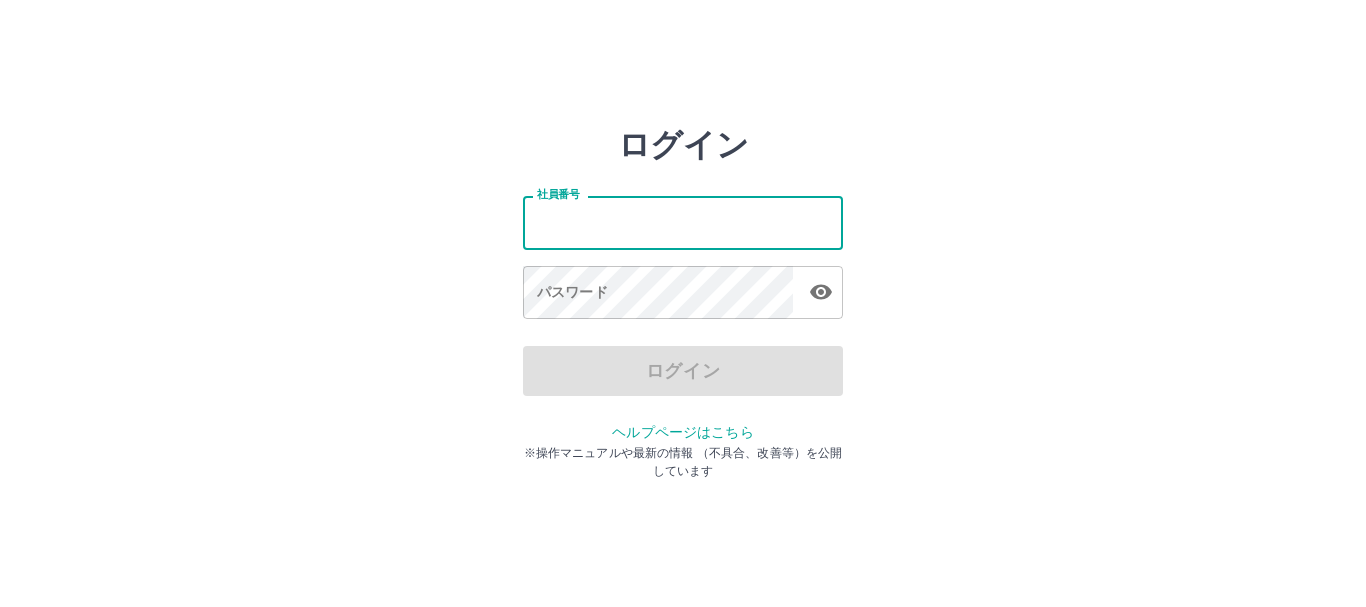 scroll, scrollTop: 0, scrollLeft: 0, axis: both 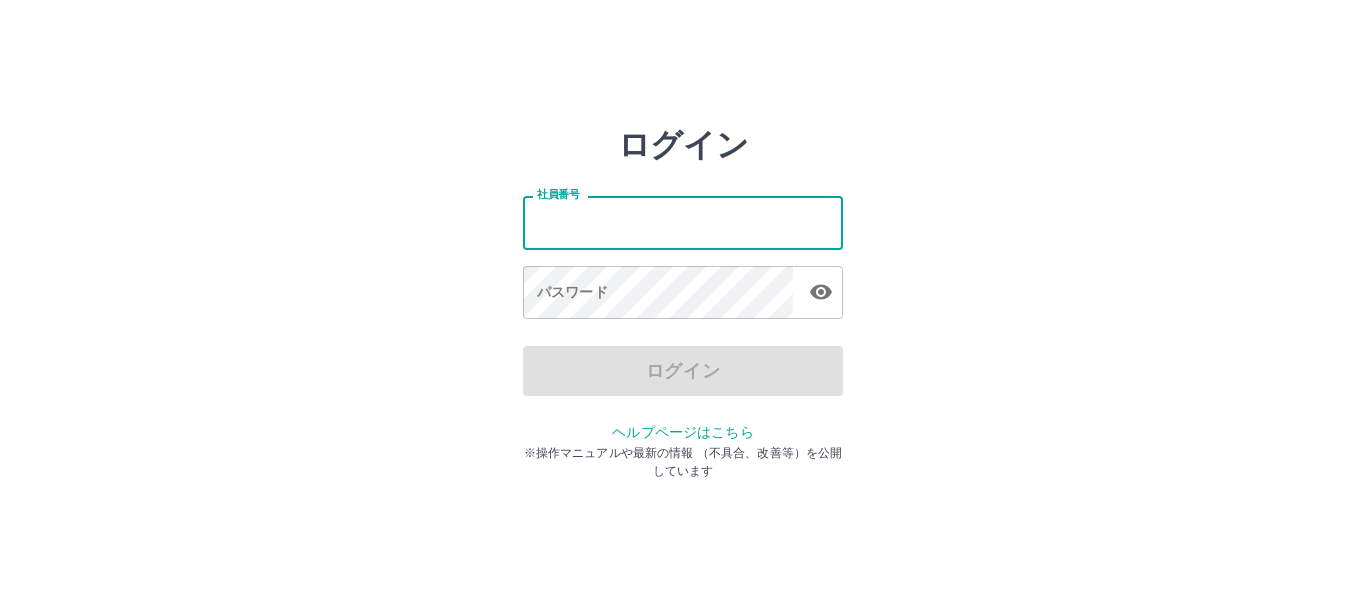 click on "社員番号" at bounding box center [683, 222] 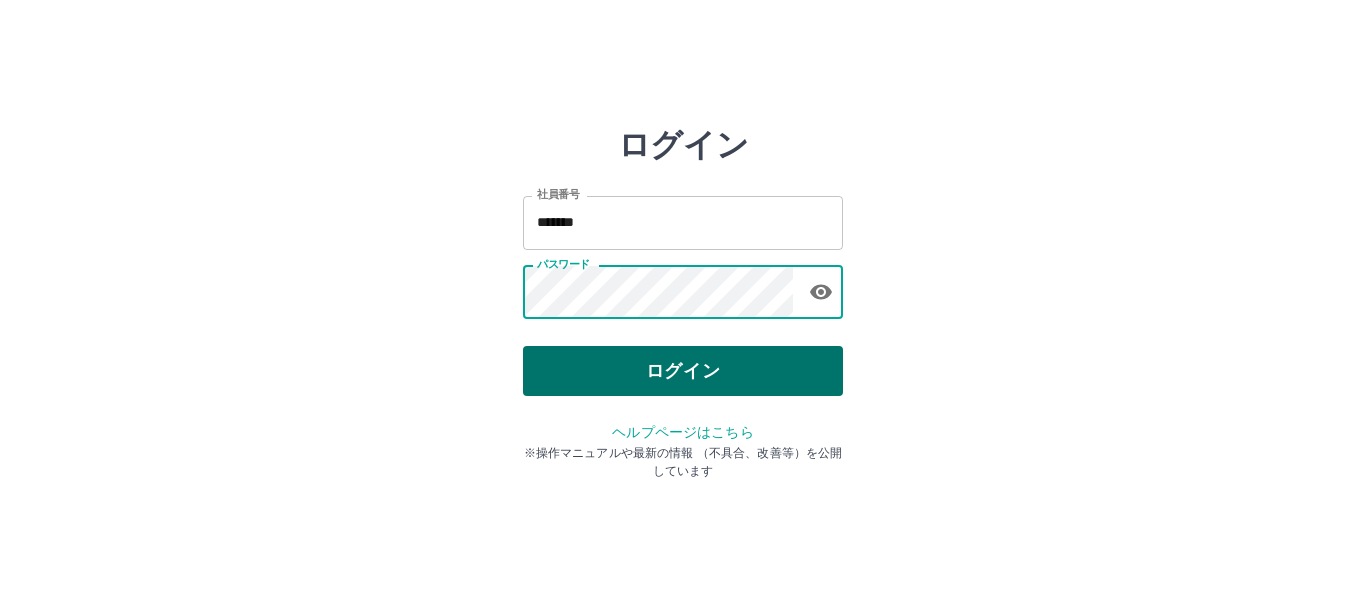 click on "ログイン" at bounding box center (683, 371) 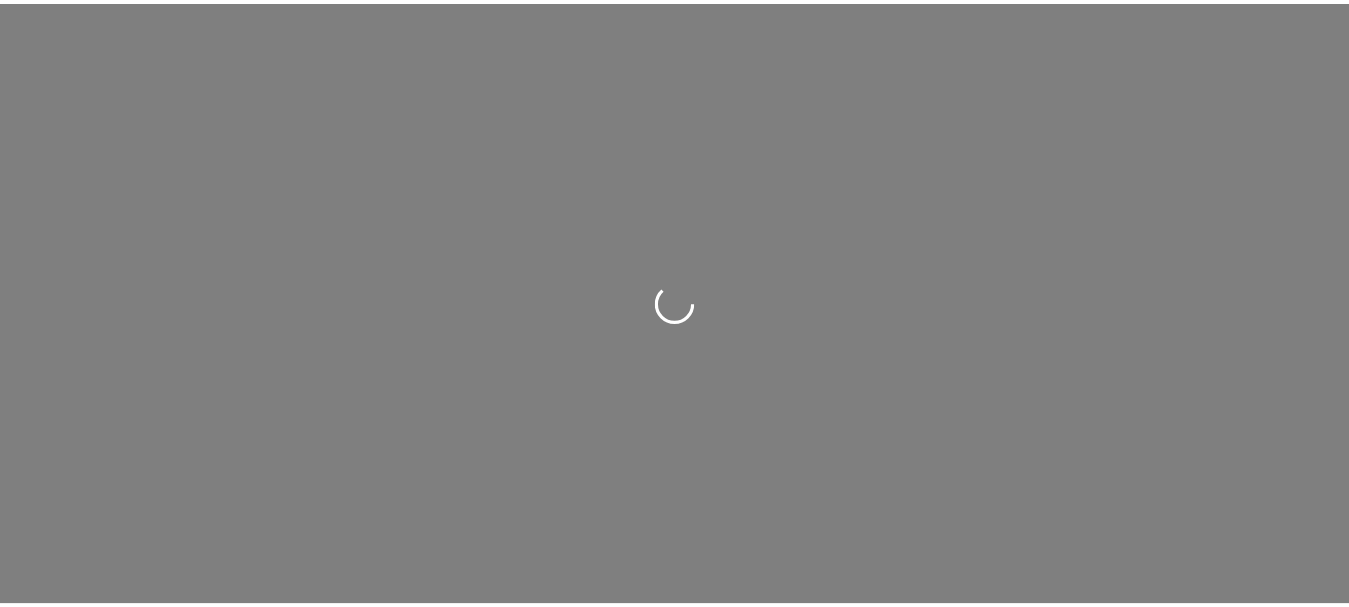 scroll, scrollTop: 0, scrollLeft: 0, axis: both 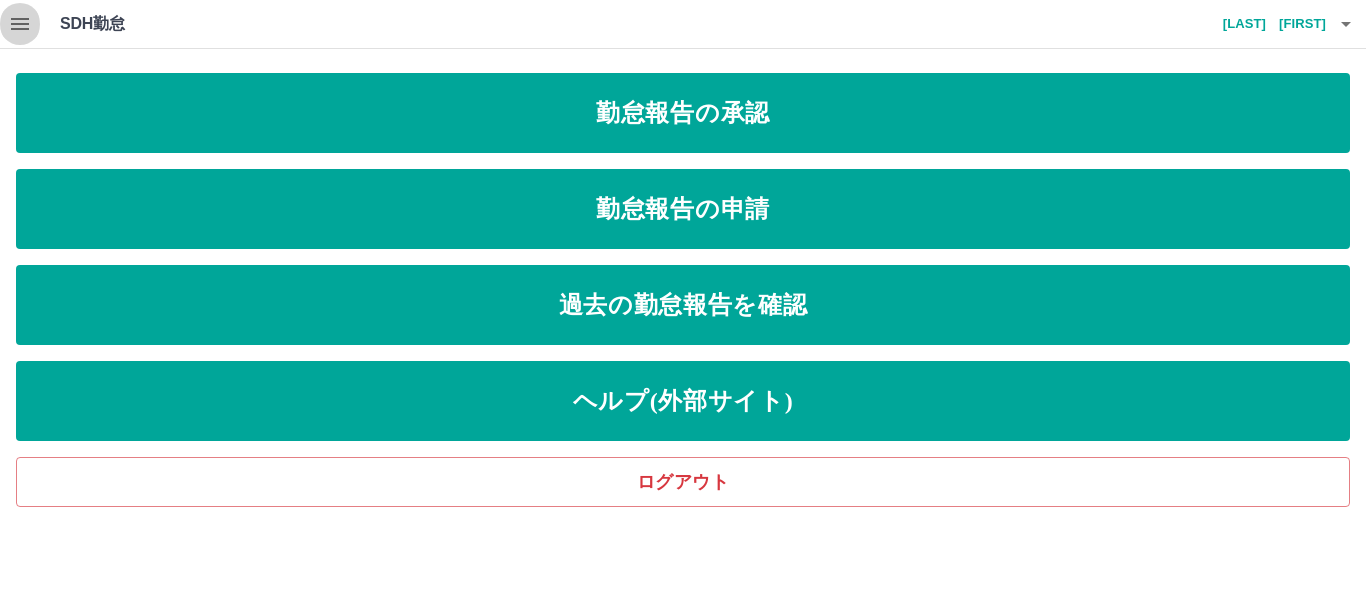 click at bounding box center [20, 24] 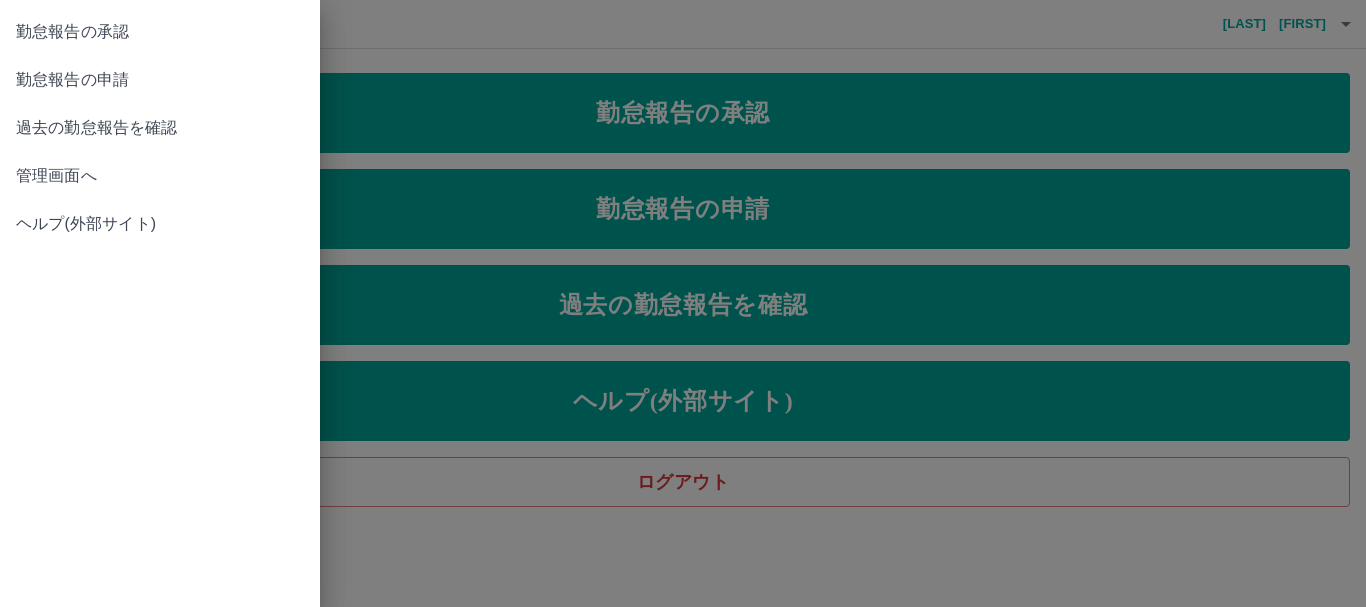 click on "管理画面へ" at bounding box center [160, 176] 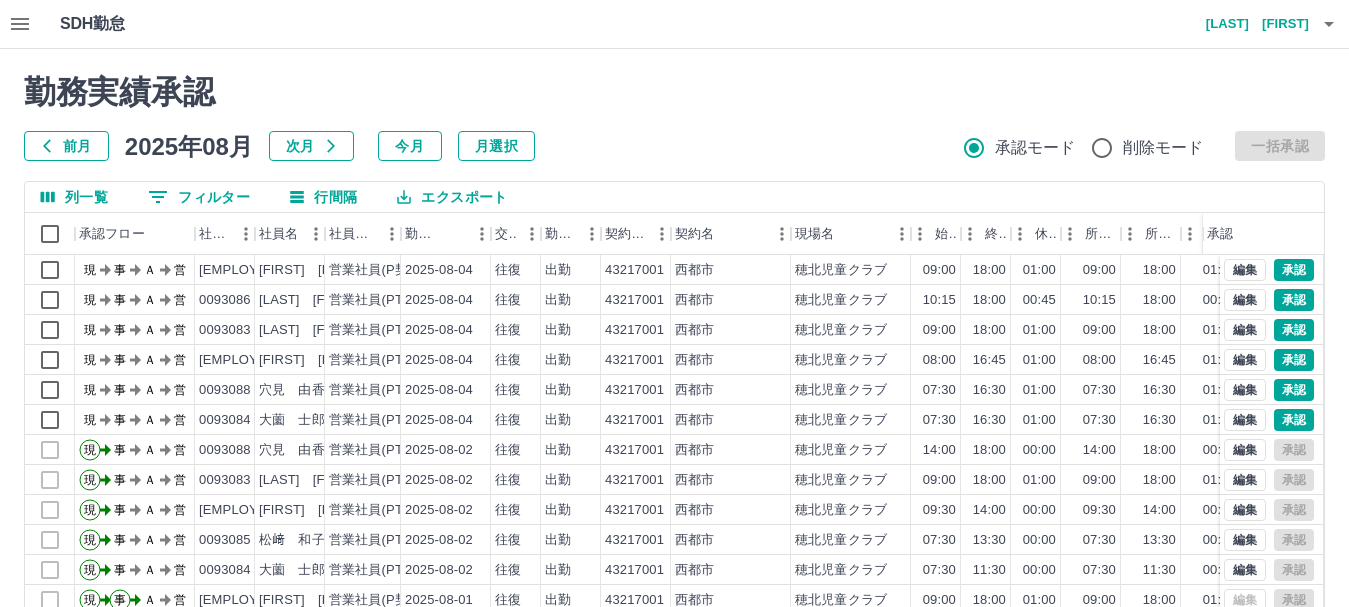 click on "前月" at bounding box center (66, 146) 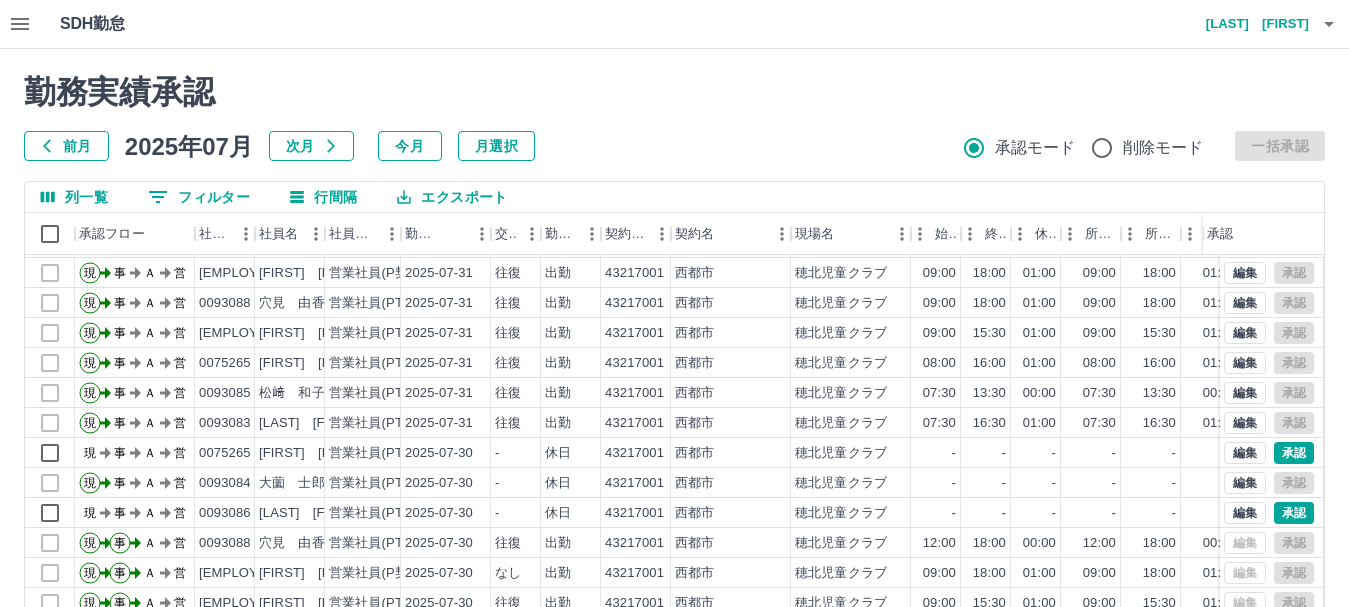 scroll, scrollTop: 104, scrollLeft: 0, axis: vertical 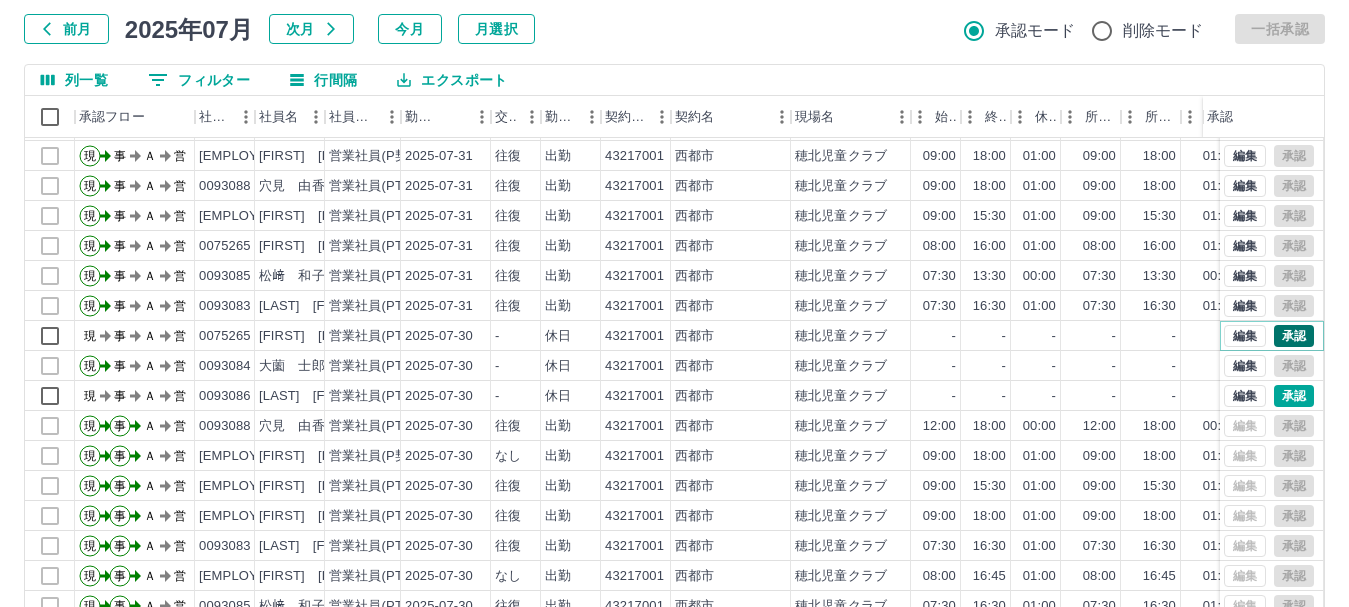 click on "承認" at bounding box center [1294, 336] 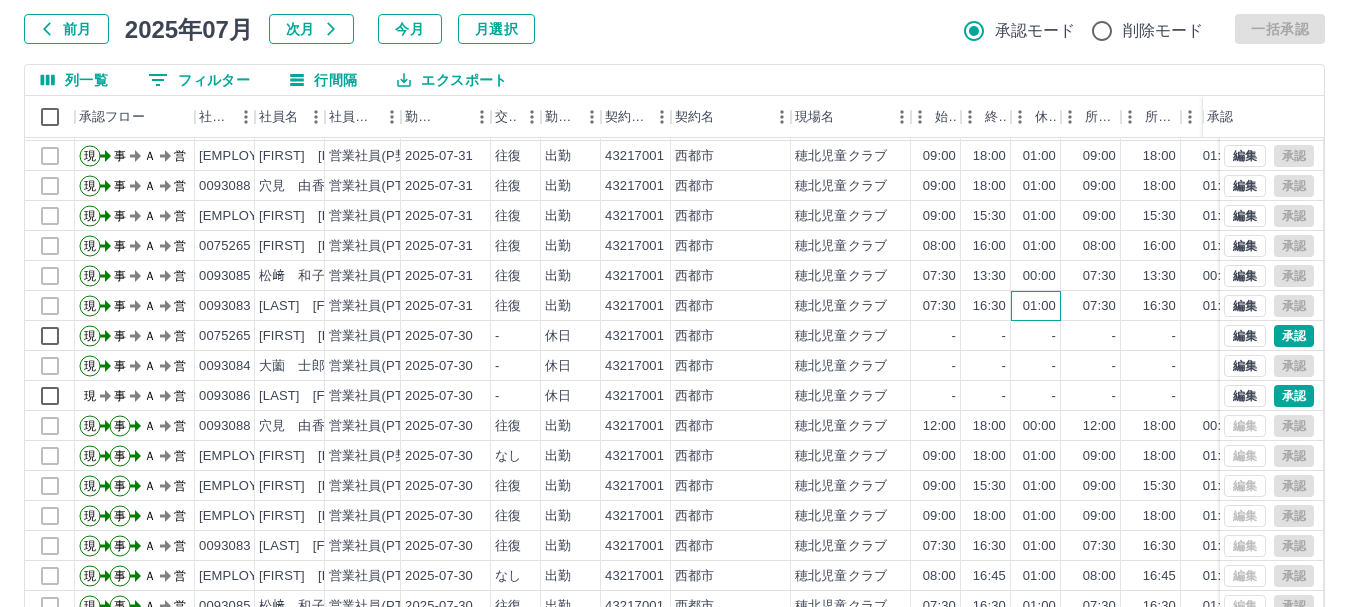 click on "01:00" at bounding box center [1036, 306] 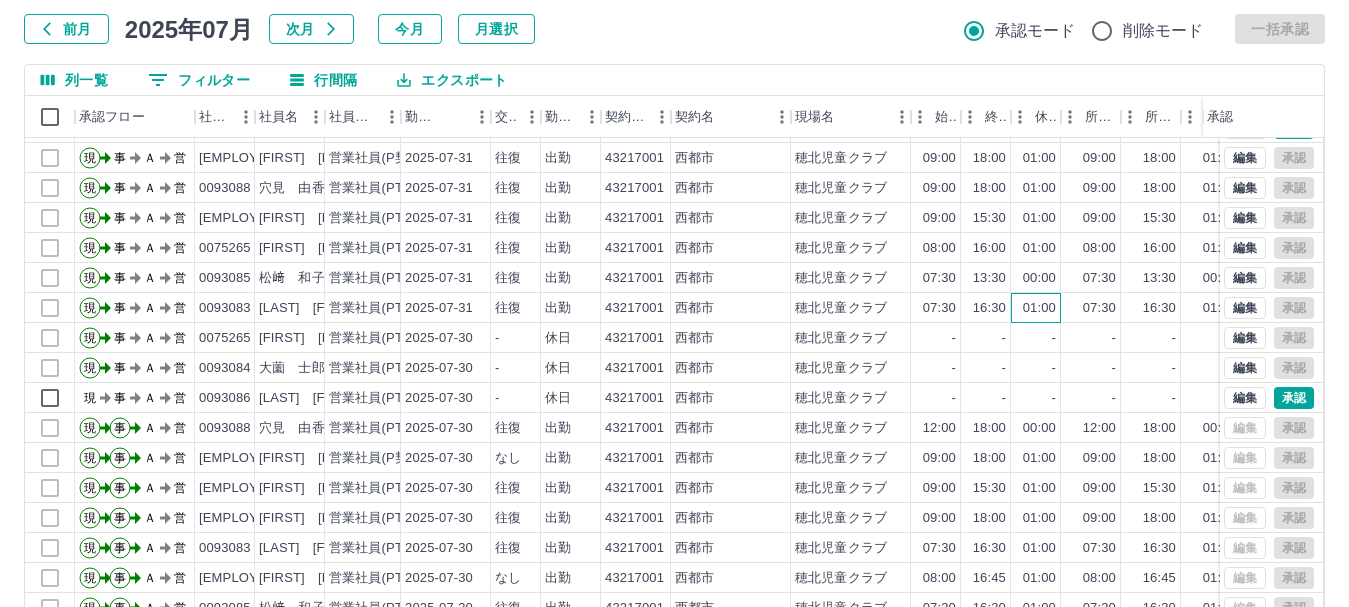 scroll, scrollTop: 104, scrollLeft: 0, axis: vertical 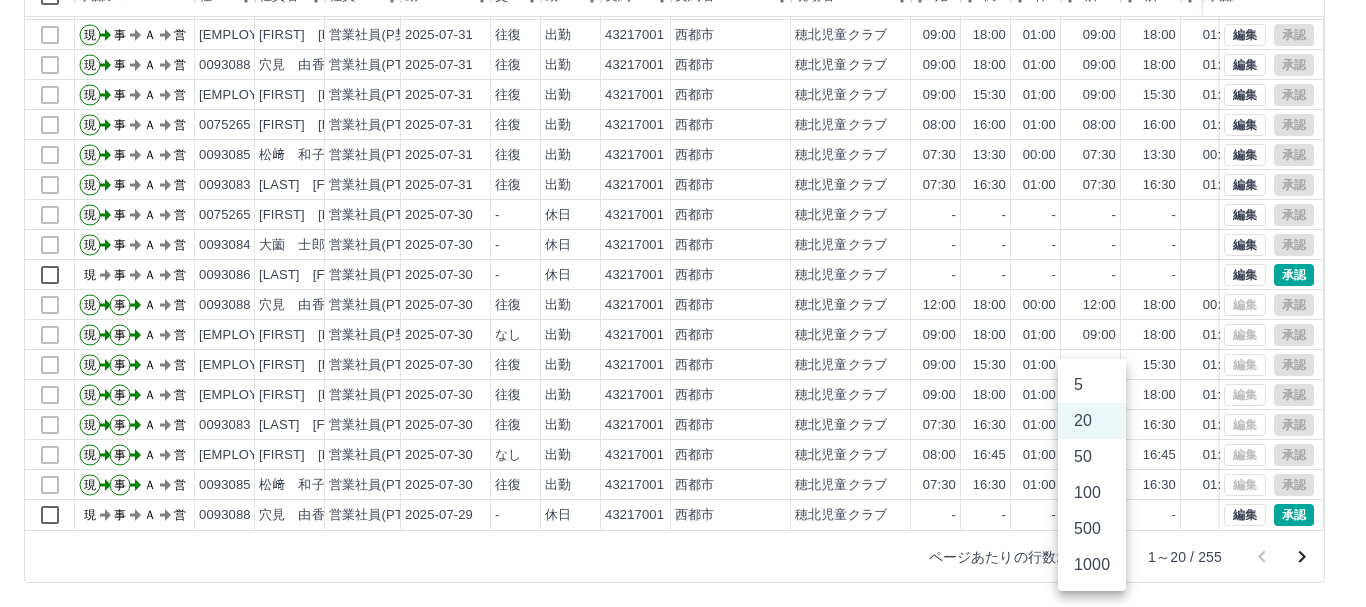 click on "SDH勤怠 [LAST]　[FIRST] 勤務実績承認 前月 2025年07月 次月 今月 月選択 承認モード 削除モード 一括承認 列一覧 0 フィルター 行間隔 エクスポート 承認フロー 社員番号 社員名 社員区分 勤務日 交通費 勤務区分 契約コード 契約名 現場名 始業 終業 休憩 所定開始 所定終業 所定休憩 拘束 勤務 遅刻等 コメント ステータス 承認 現 事 Ａ 営 0099507 [LAST]　[FIRST] 営業社員(PT契約) 2025-07-31  -  休日 43217001 [CITY] [CLUB_NAME] - - - - - - 00:00 00:00 00:00 現場責任者承認待 現 事 Ａ 営 0093086 [LAST]　[FIRST] 営業社員(PT契約) 2025-07-31  -  休日 43217001 [CITY] [CLUB_NAME] - - - - - - 00:00 00:00 00:00 現場責任者承認待 現 事 Ａ 営 0093082 [LAST]　[FIRST] 営業社員(P契約) 2025-07-31 往復 出勤 43217001 [CITY] [CLUB_NAME] 09:00 18:00 01:00 09:00 18:00 01:00 09:00 08:00 00:00 事務担当者承認待 現 事 Ａ 営現" at bounding box center [683, 184] 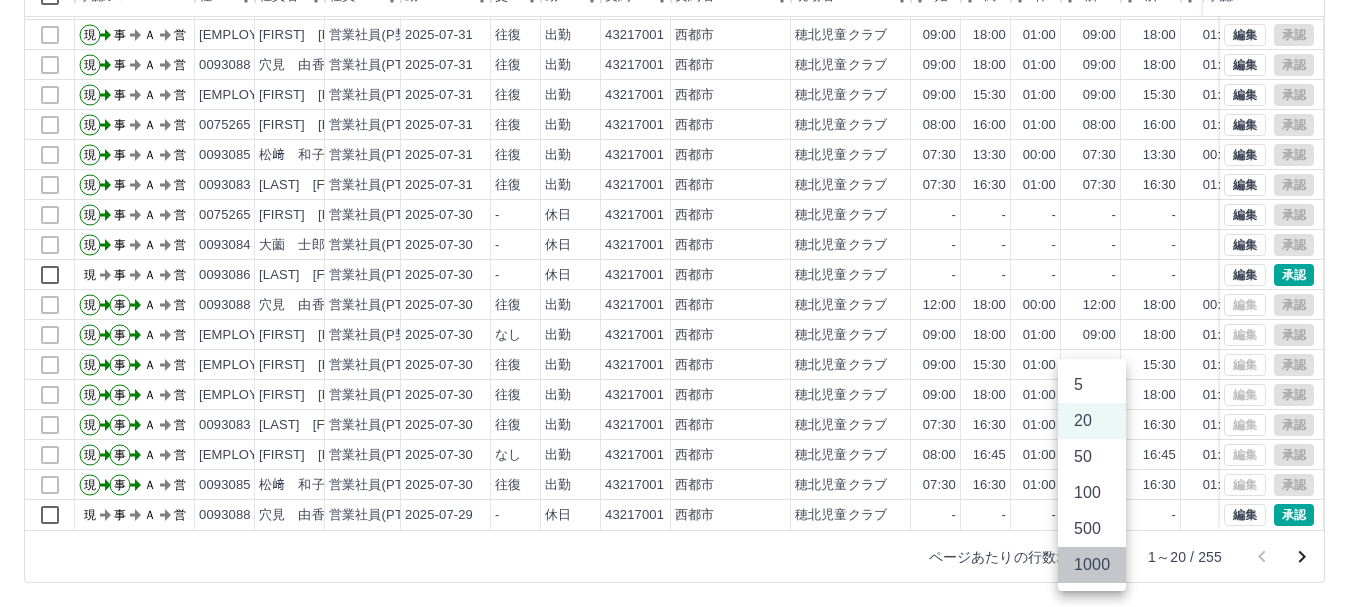 click on "1000" at bounding box center (1092, 565) 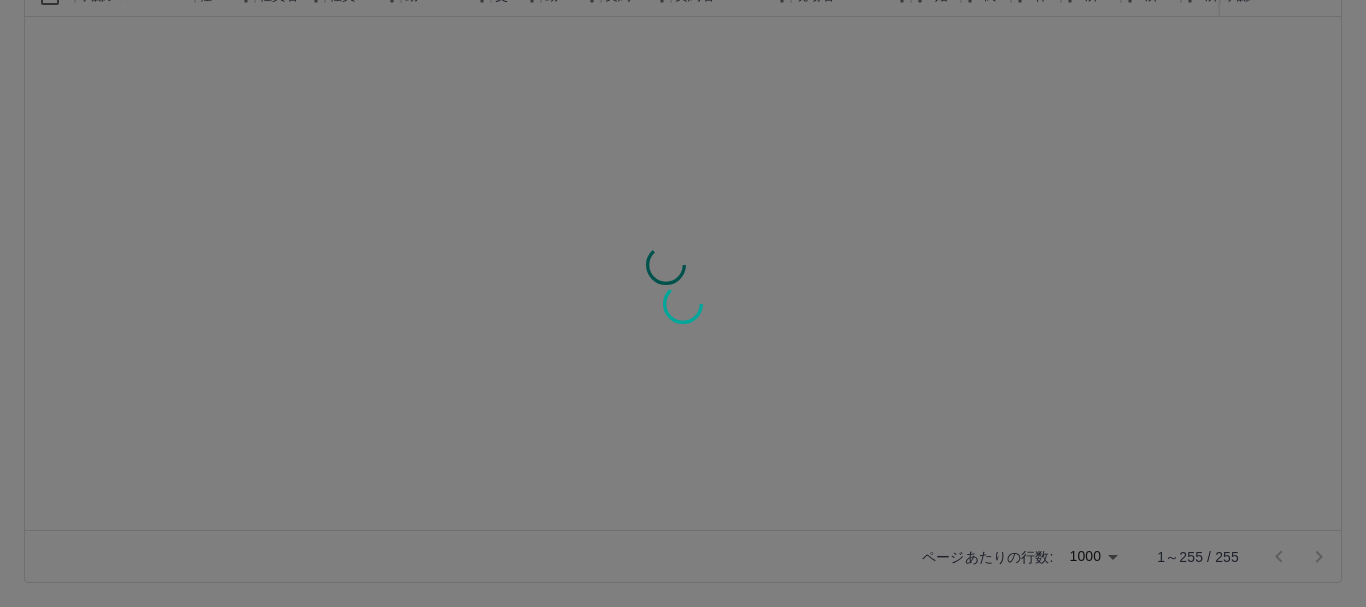 type on "****" 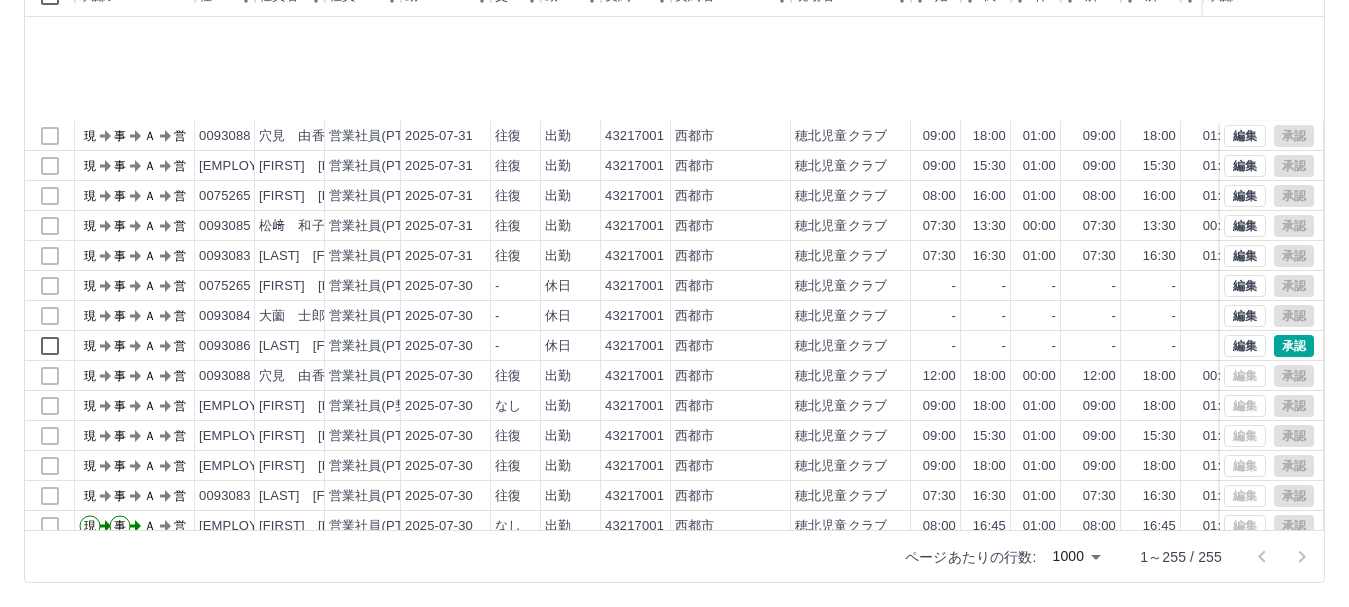 scroll, scrollTop: 0, scrollLeft: 0, axis: both 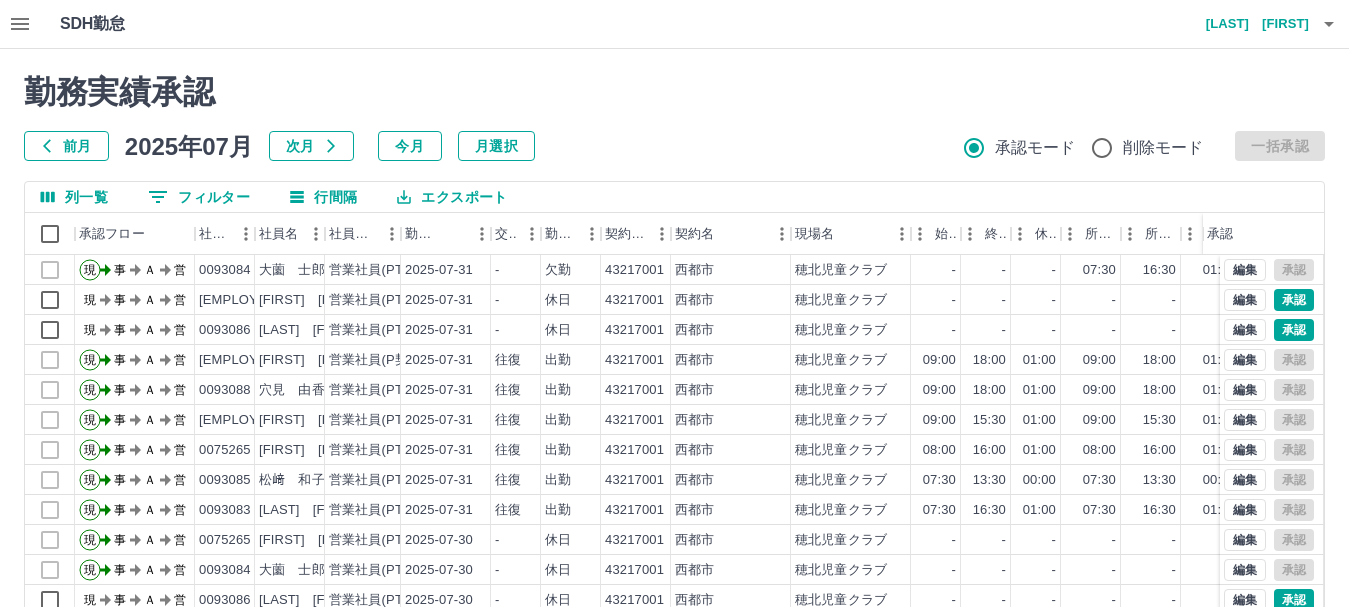 click on "前月 2025年07月 次月 今月 月選択 承認モード 削除モード 一括承認" at bounding box center (674, 146) 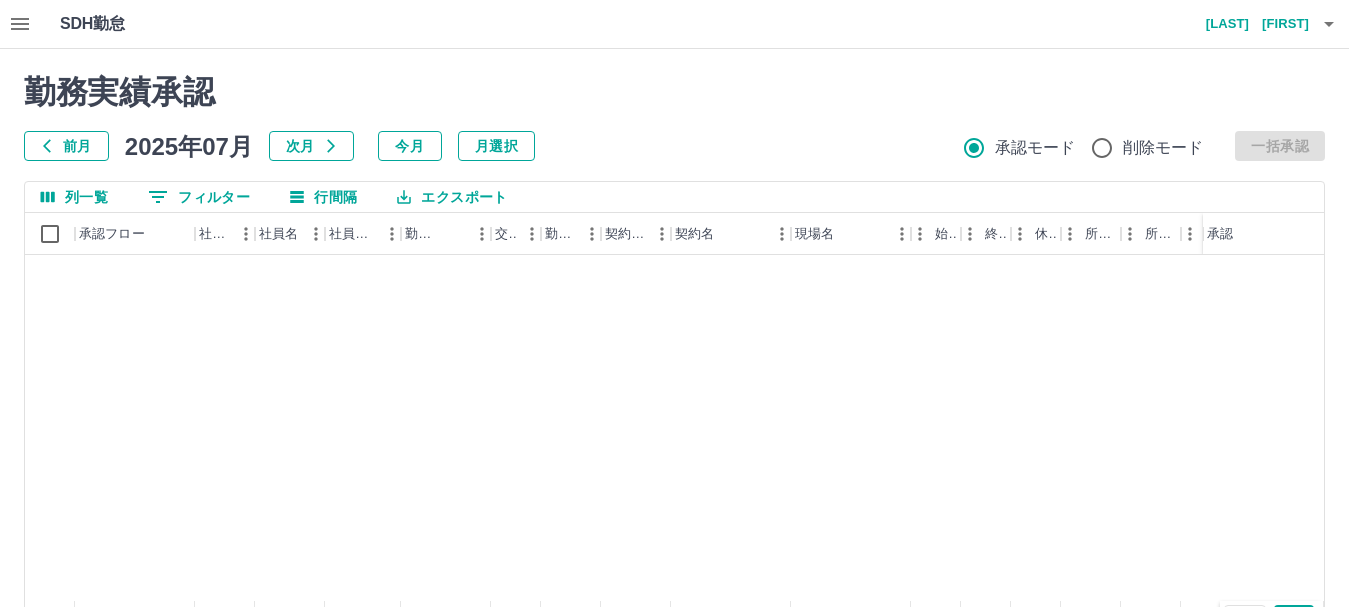 scroll, scrollTop: 4500, scrollLeft: 0, axis: vertical 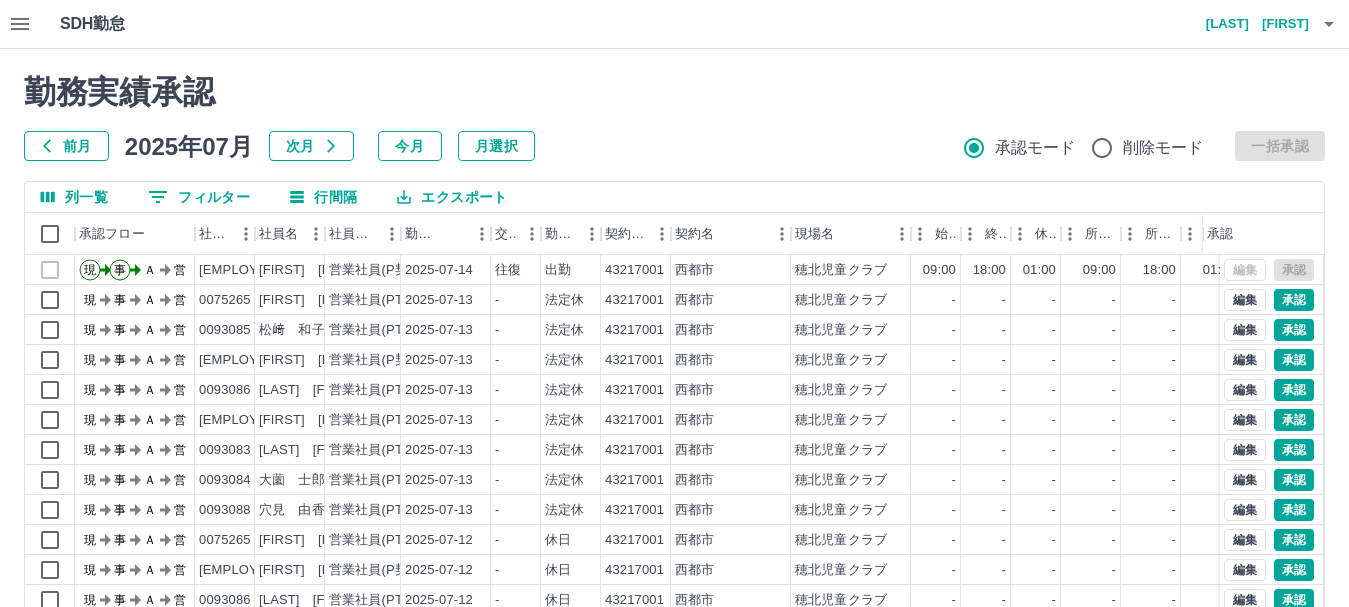 click at bounding box center [20, 24] 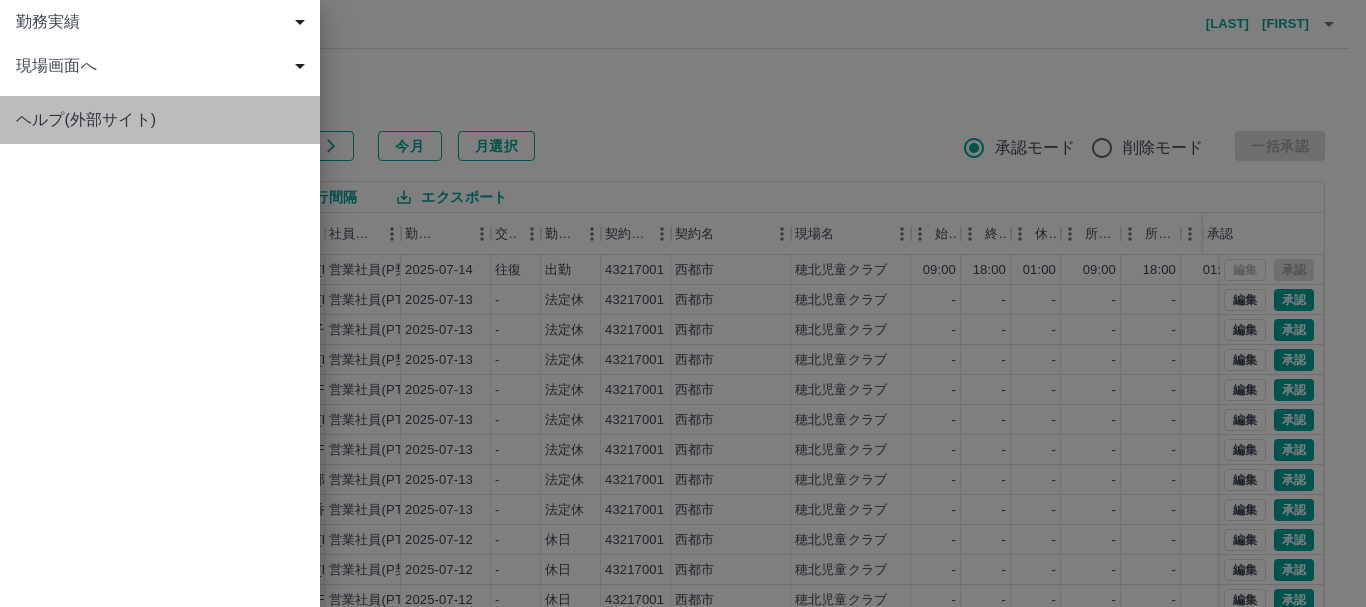 click on "ヘルプ(外部サイト)" at bounding box center (160, 120) 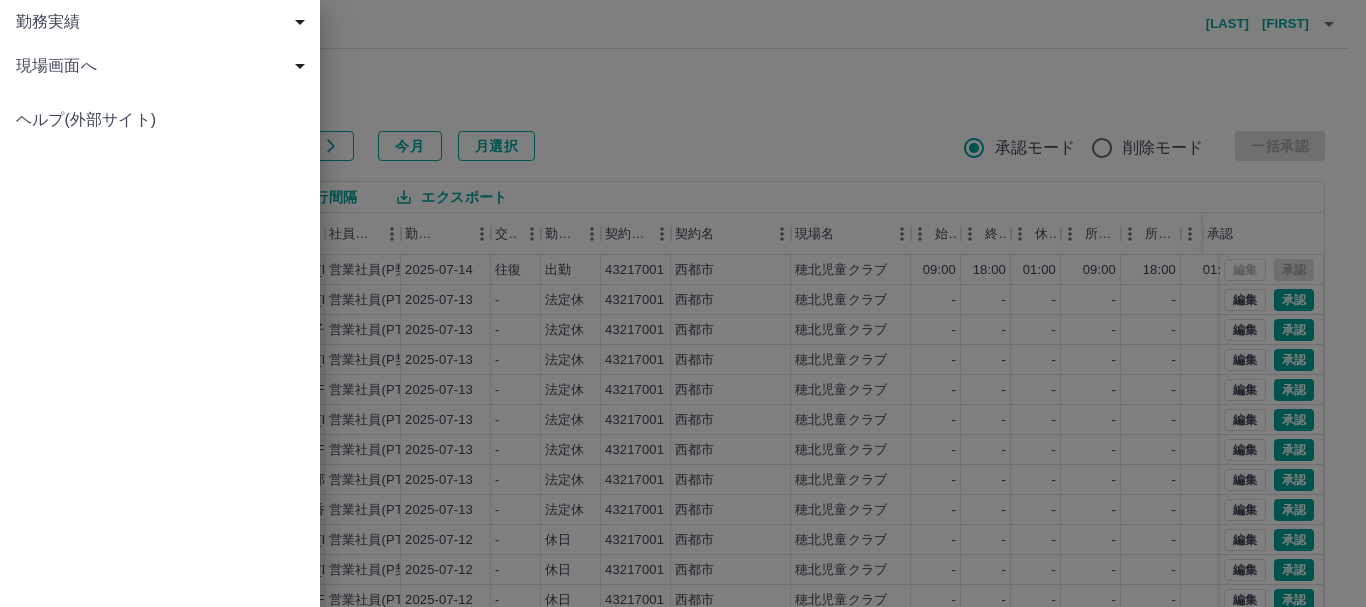 click at bounding box center (683, 303) 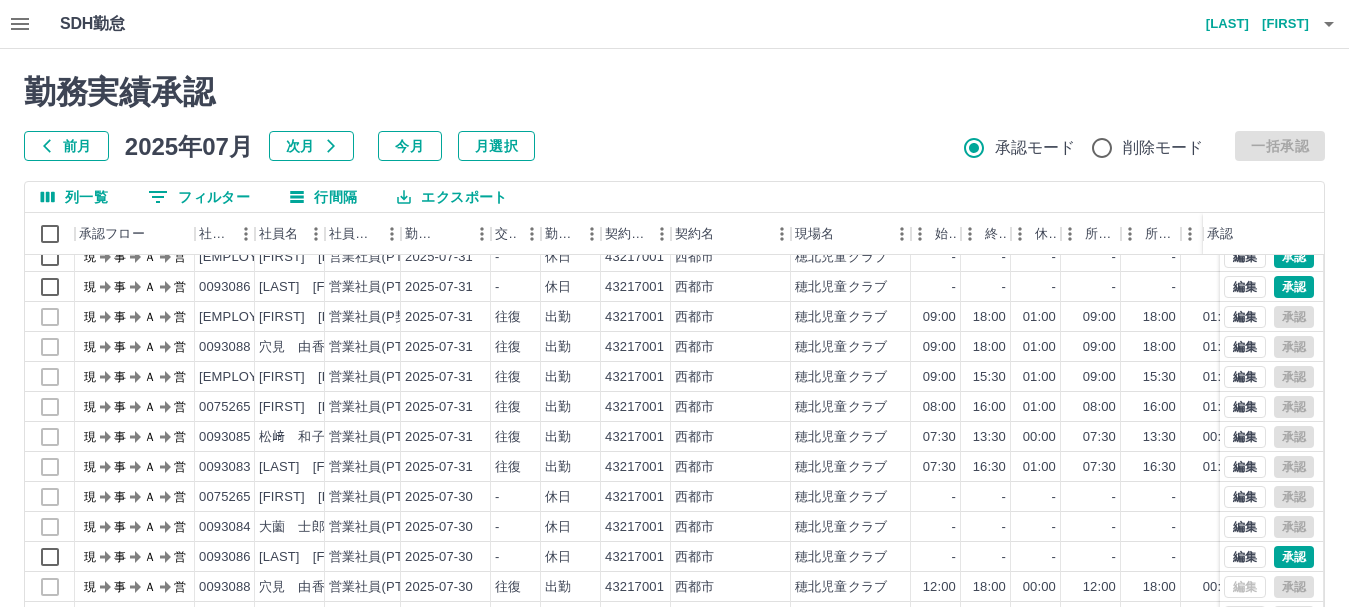scroll, scrollTop: 0, scrollLeft: 0, axis: both 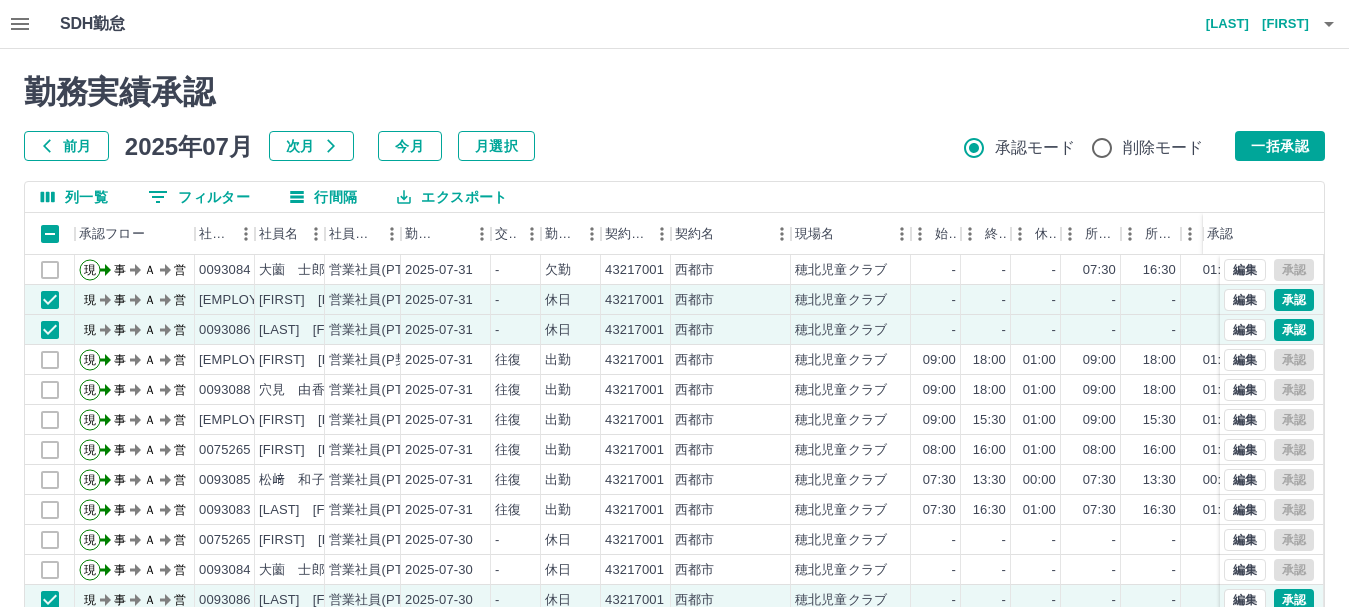 click on "勤務実績承認" at bounding box center [674, 92] 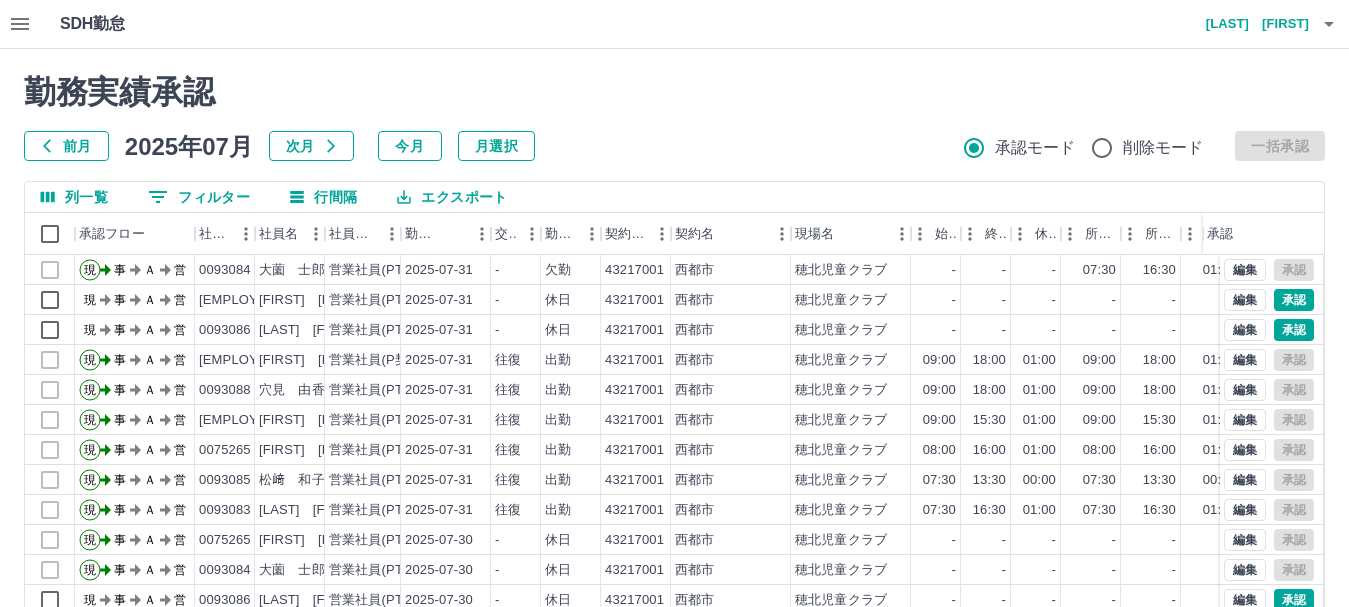 click on "前月 2025年07月 次月 今月 月選択 承認モード 削除モード 一括承認" at bounding box center [674, 146] 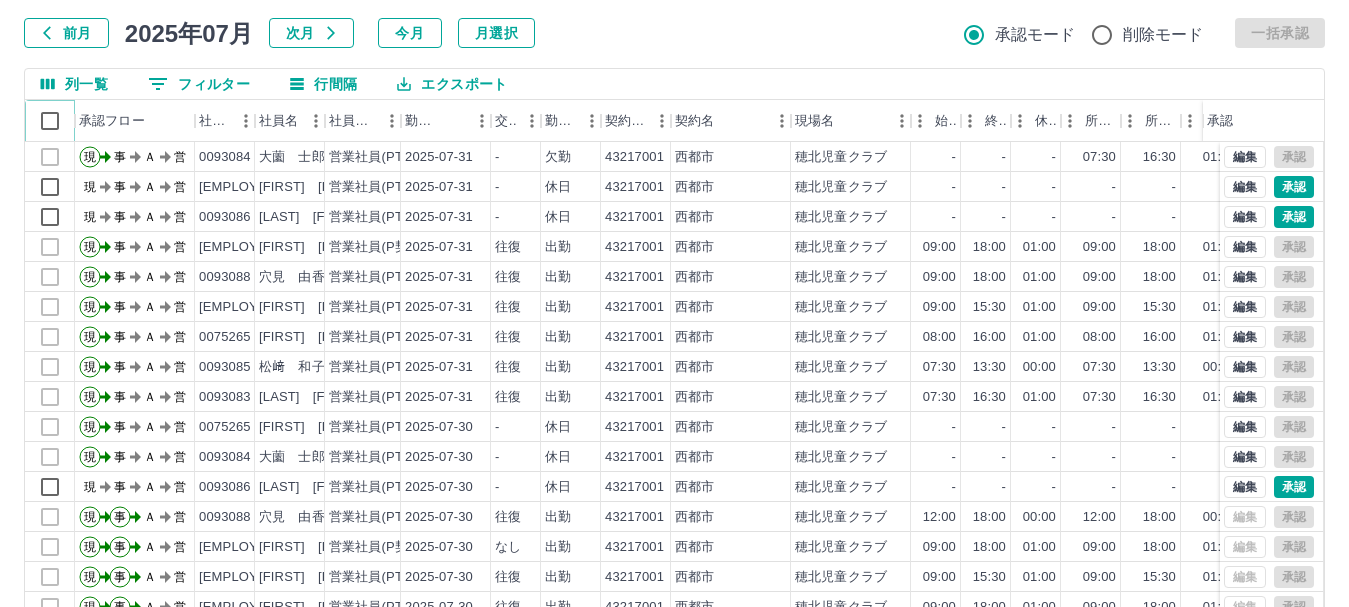 scroll, scrollTop: 238, scrollLeft: 0, axis: vertical 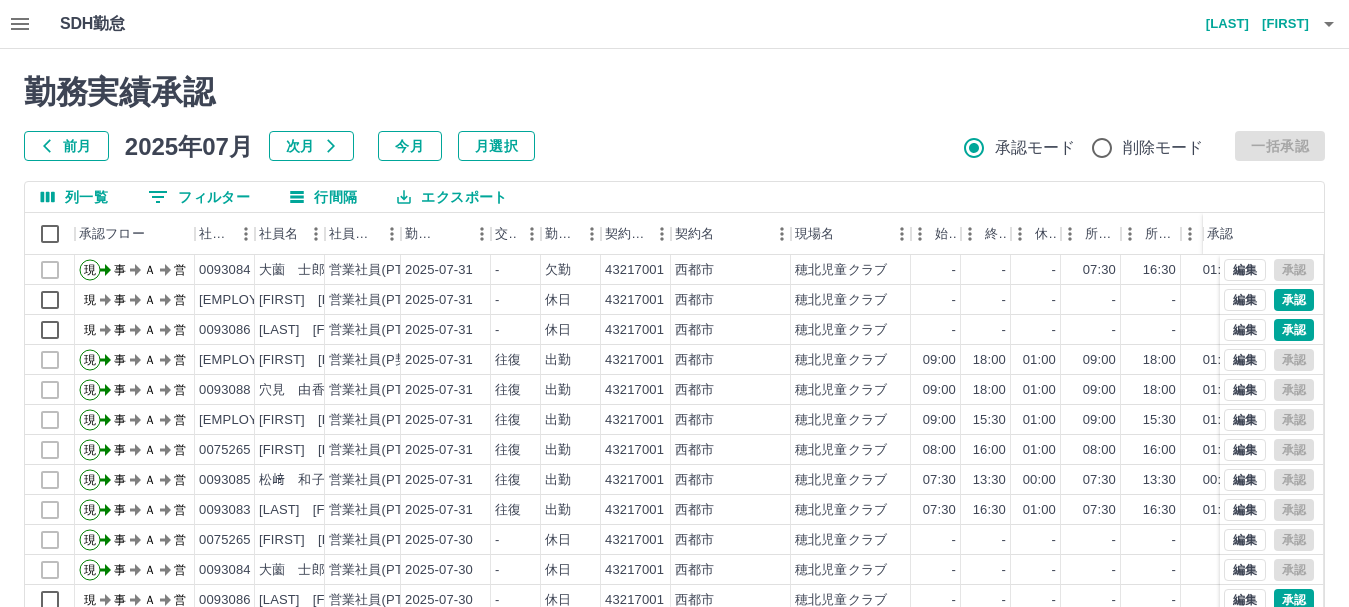 click on "[LAST]　[FIRST]" at bounding box center (1249, 24) 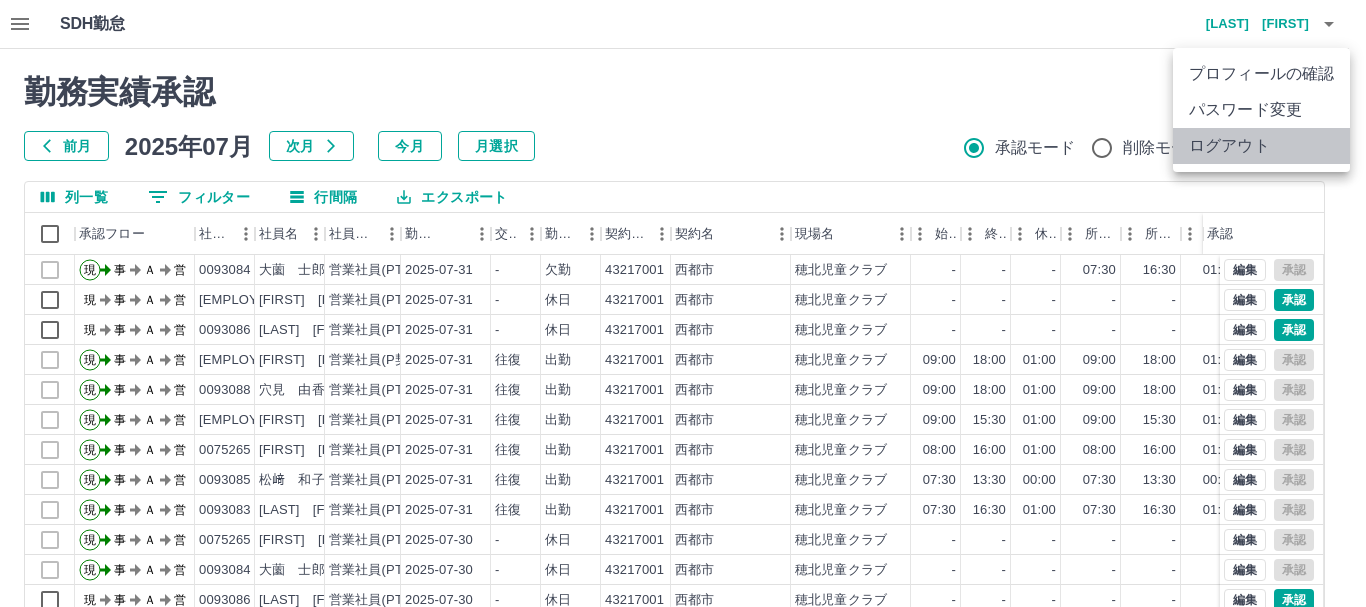 click on "ログアウト" at bounding box center (1261, 146) 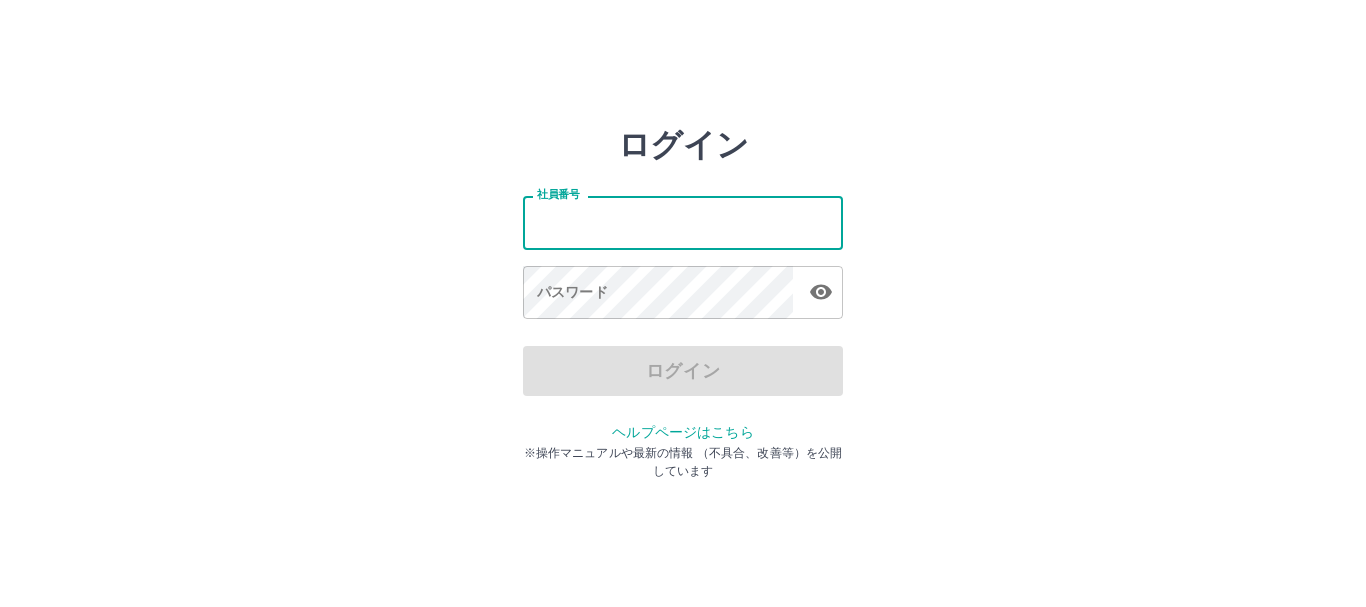 scroll, scrollTop: 0, scrollLeft: 0, axis: both 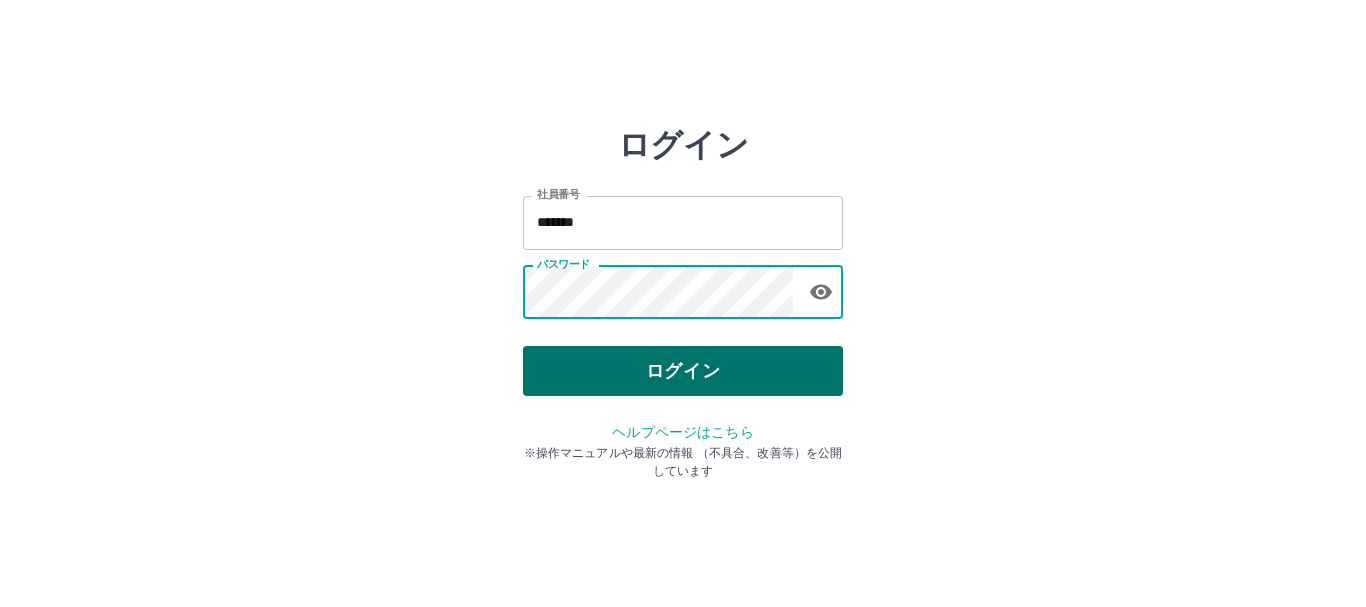click on "ログイン" at bounding box center (683, 371) 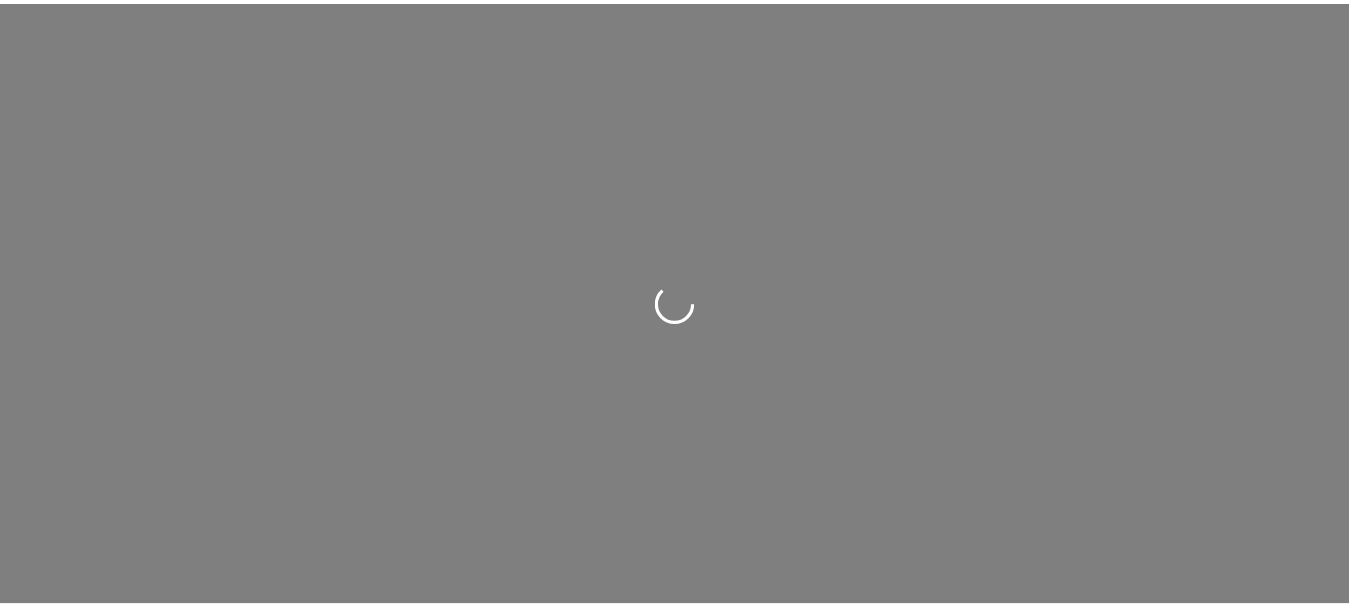 scroll, scrollTop: 0, scrollLeft: 0, axis: both 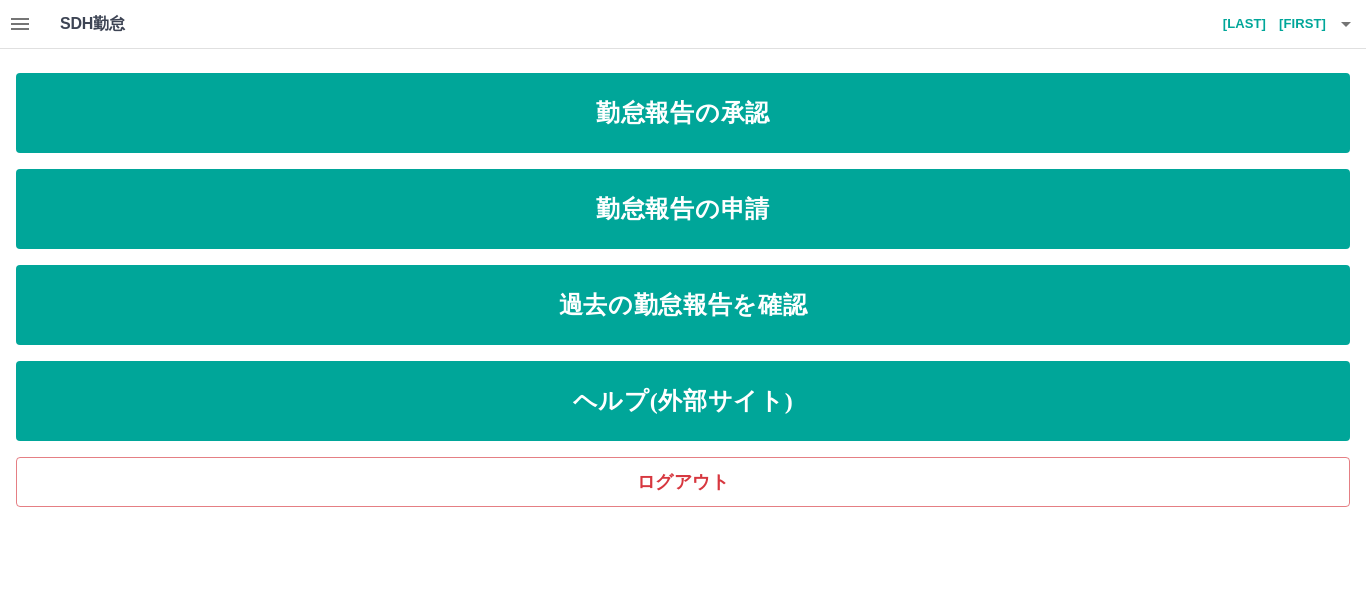 click at bounding box center (20, 24) 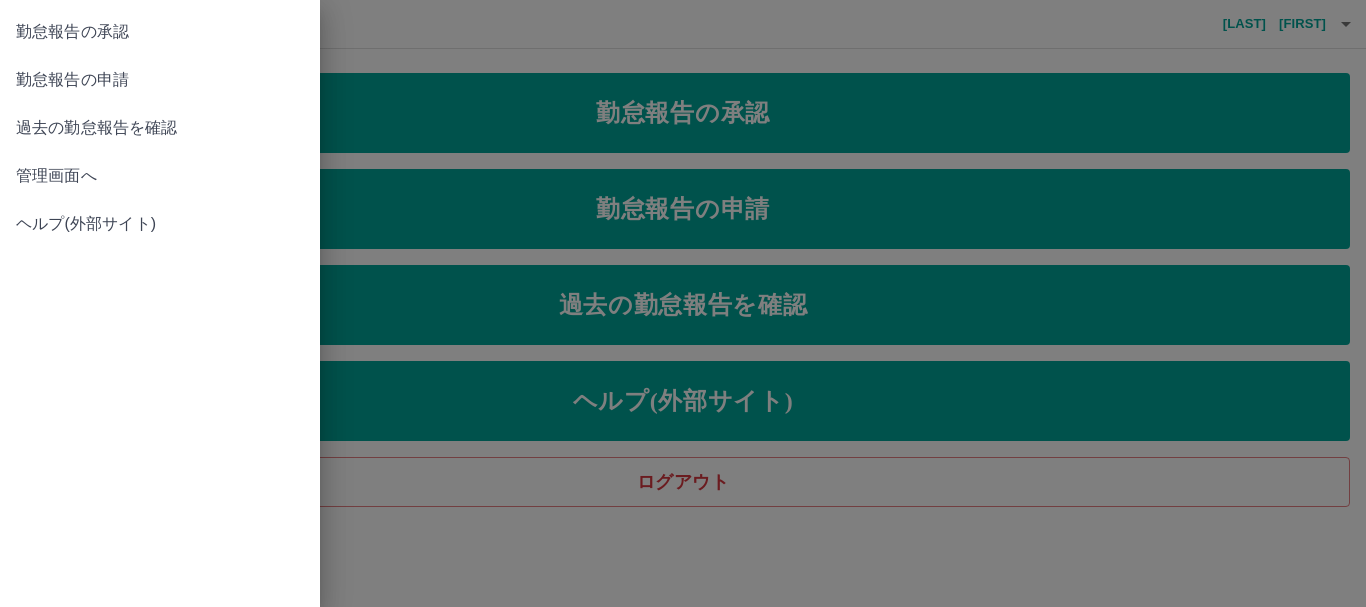 click on "管理画面へ" at bounding box center [160, 176] 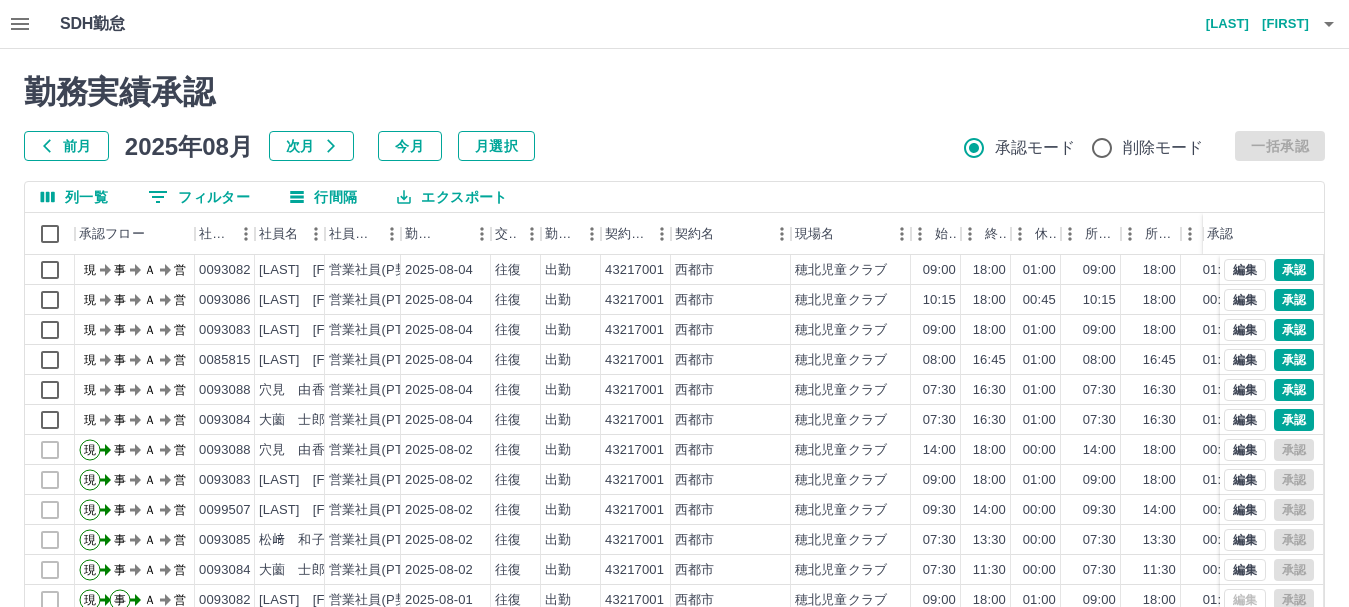 click on "前月" at bounding box center (66, 146) 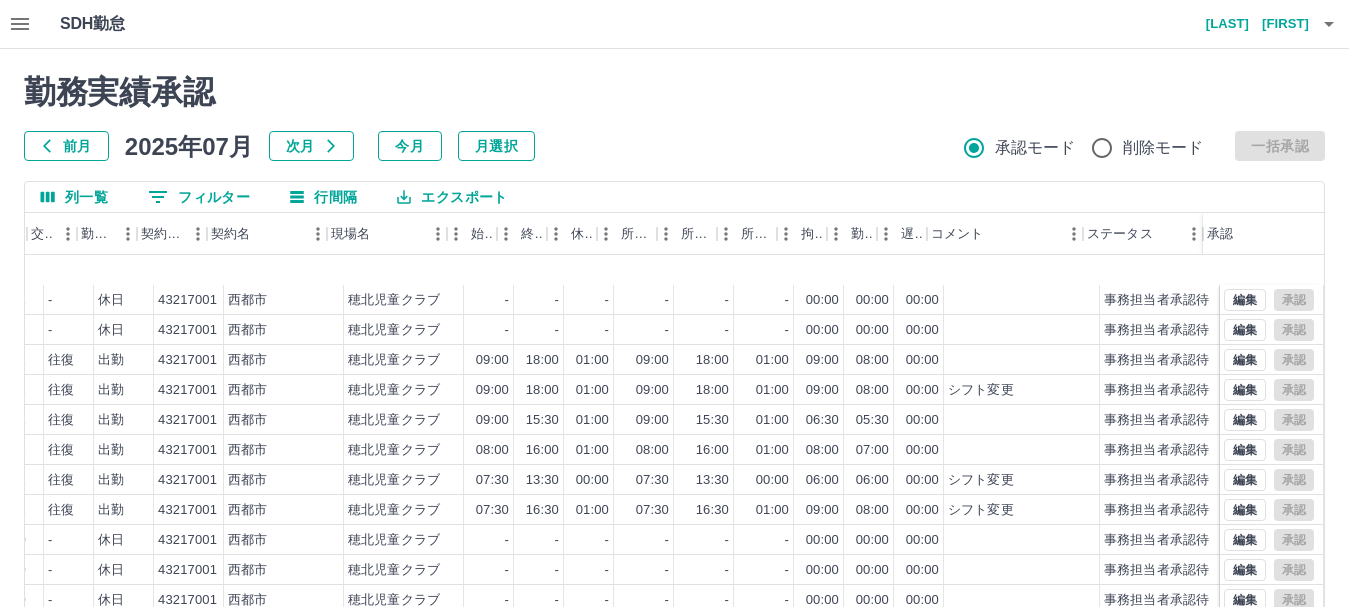 scroll, scrollTop: 104, scrollLeft: 464, axis: both 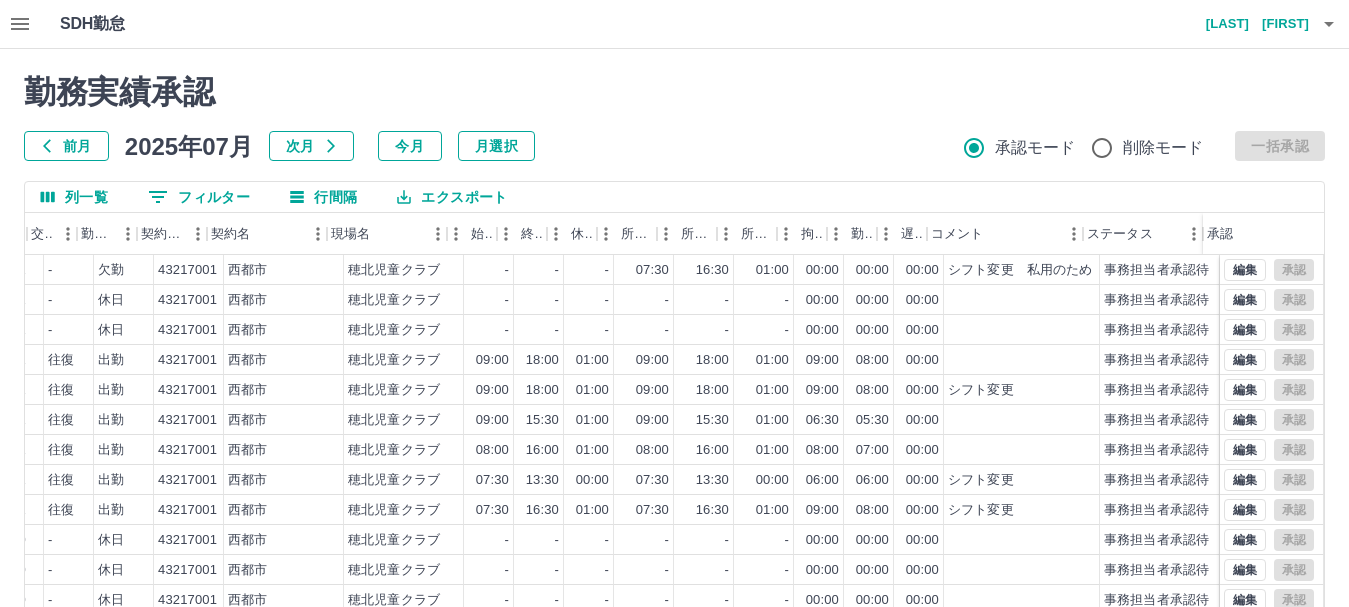 click on "田爪　陽子" at bounding box center (1249, 24) 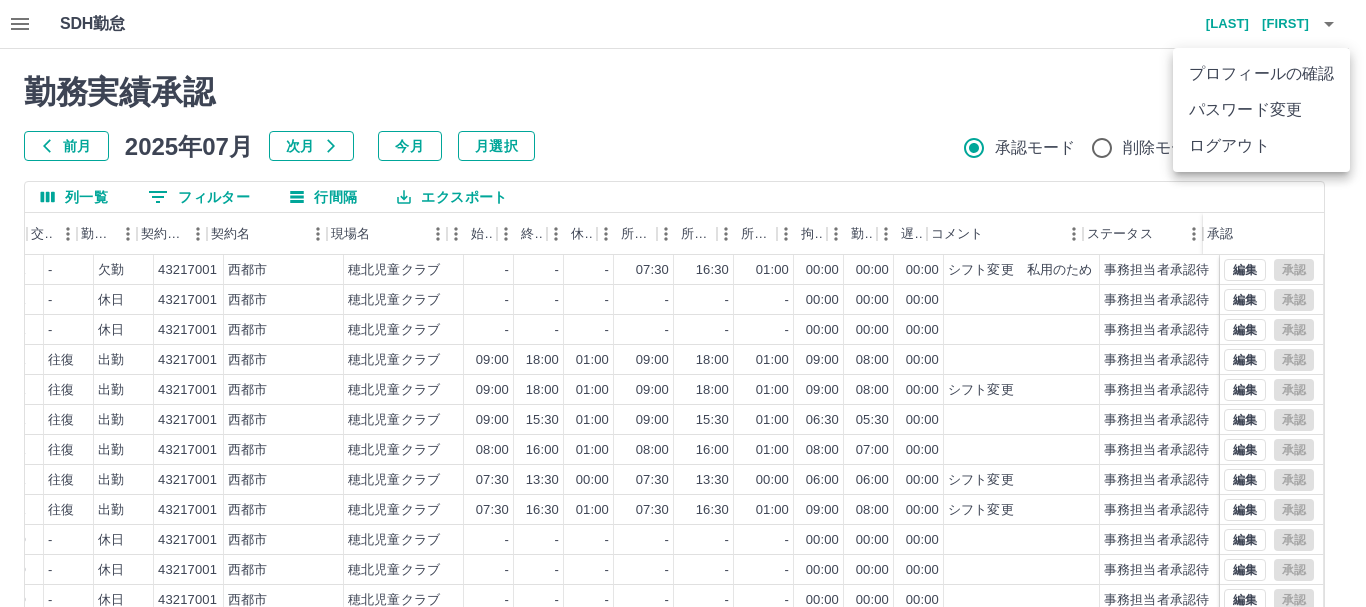 click on "ログアウト" at bounding box center [1261, 146] 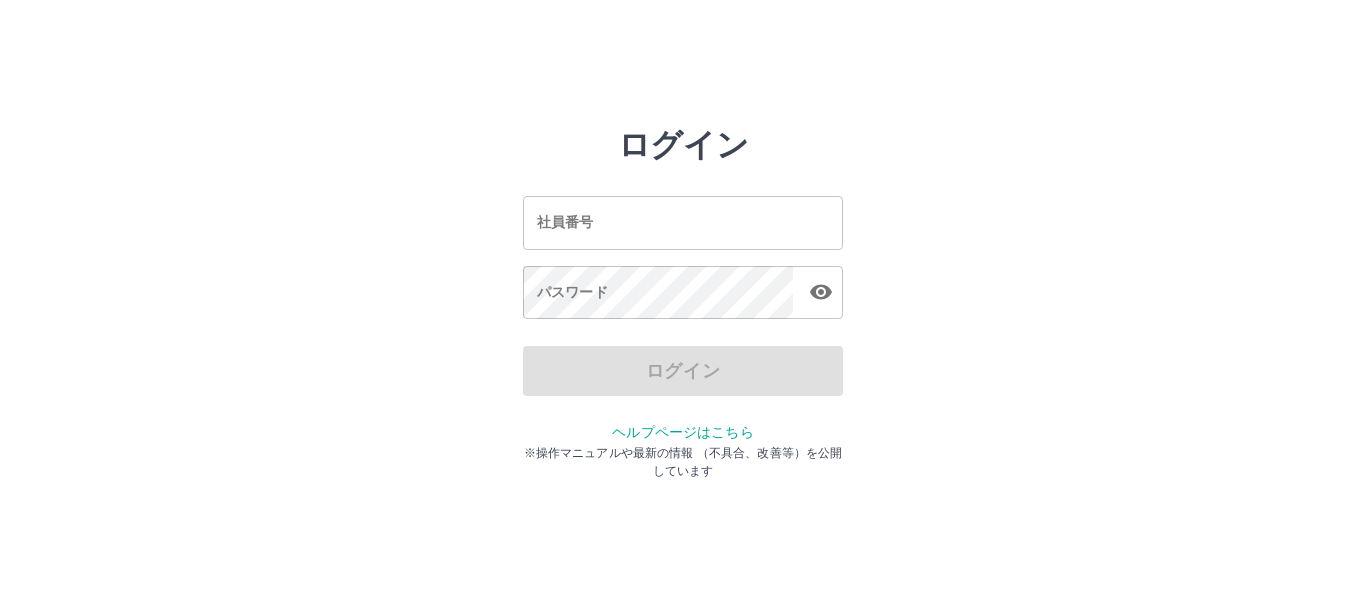 scroll, scrollTop: 0, scrollLeft: 0, axis: both 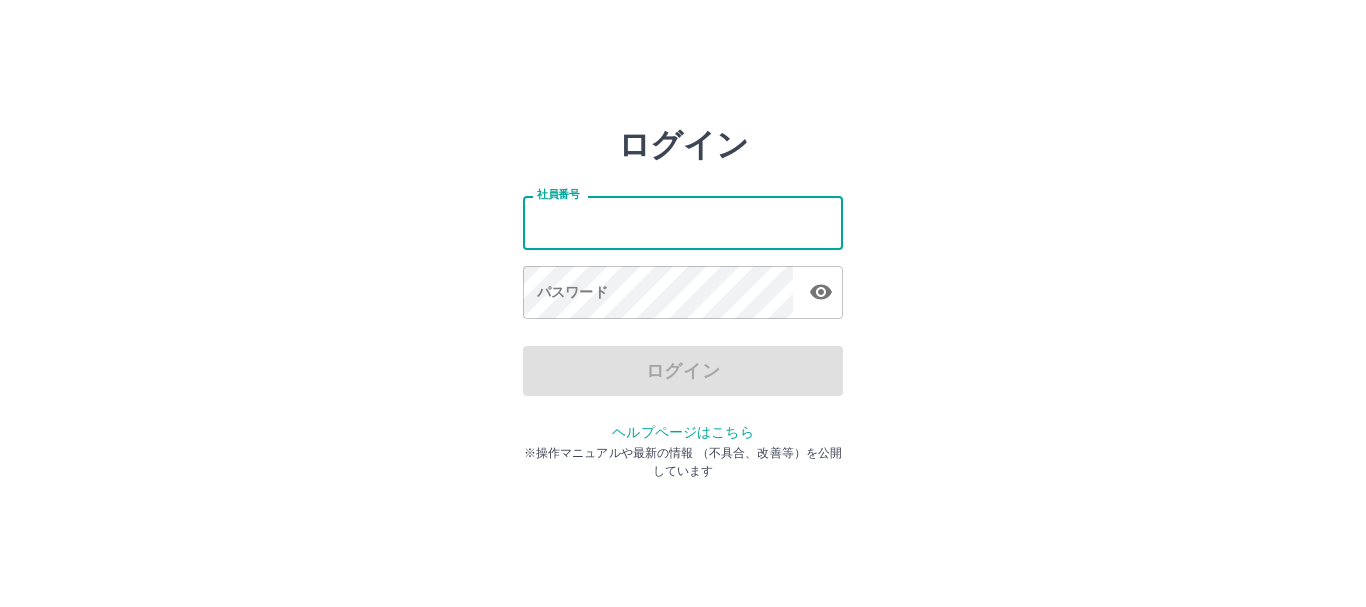 click on "社員番号" at bounding box center [683, 222] 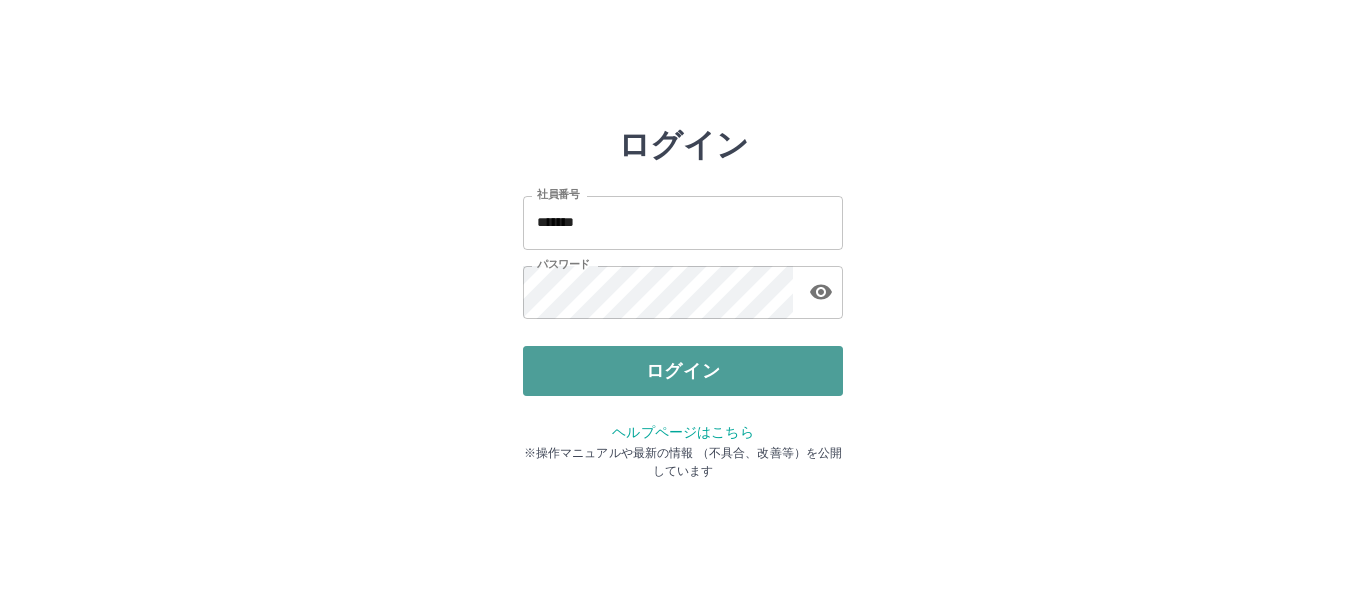 click on "ログイン" at bounding box center (683, 371) 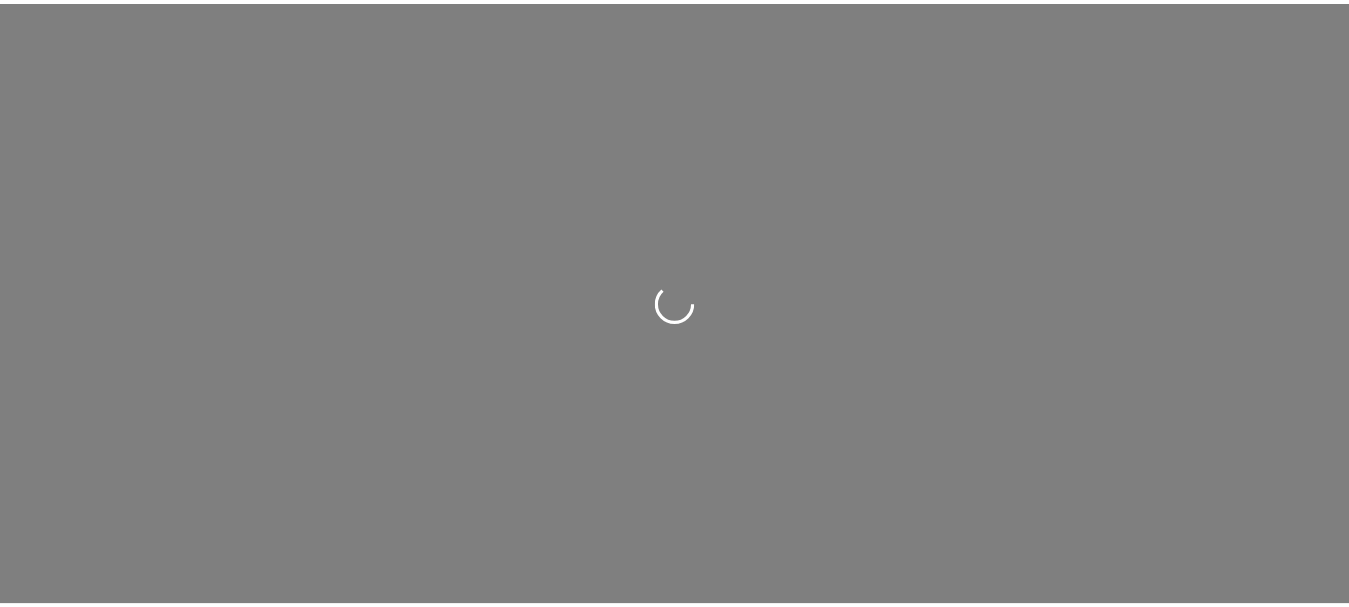 scroll, scrollTop: 0, scrollLeft: 0, axis: both 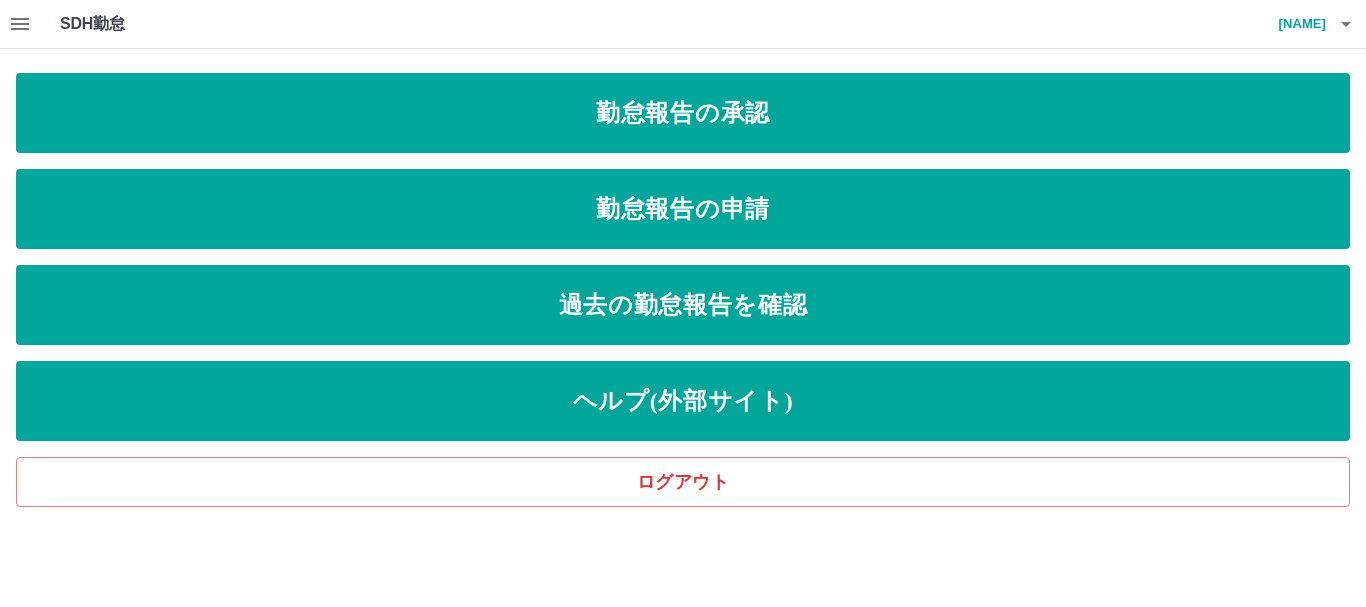 click on "SDH勤怠 [NAME]" at bounding box center [683, 24] 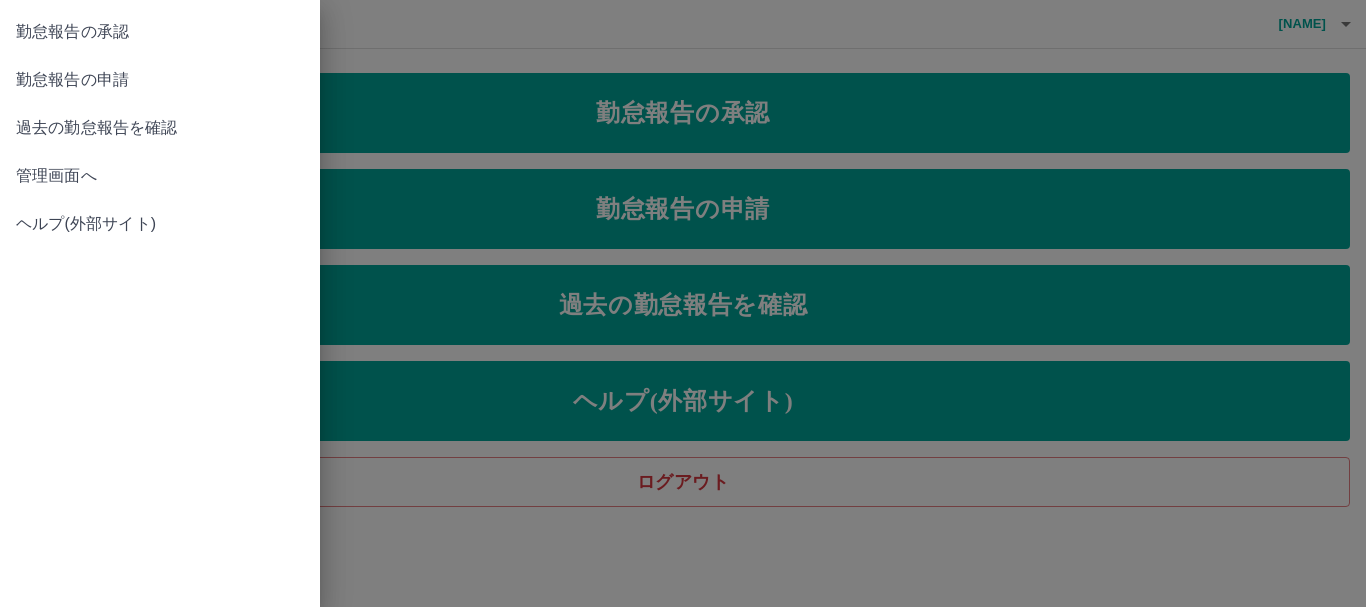 click on "管理画面へ" at bounding box center [160, 176] 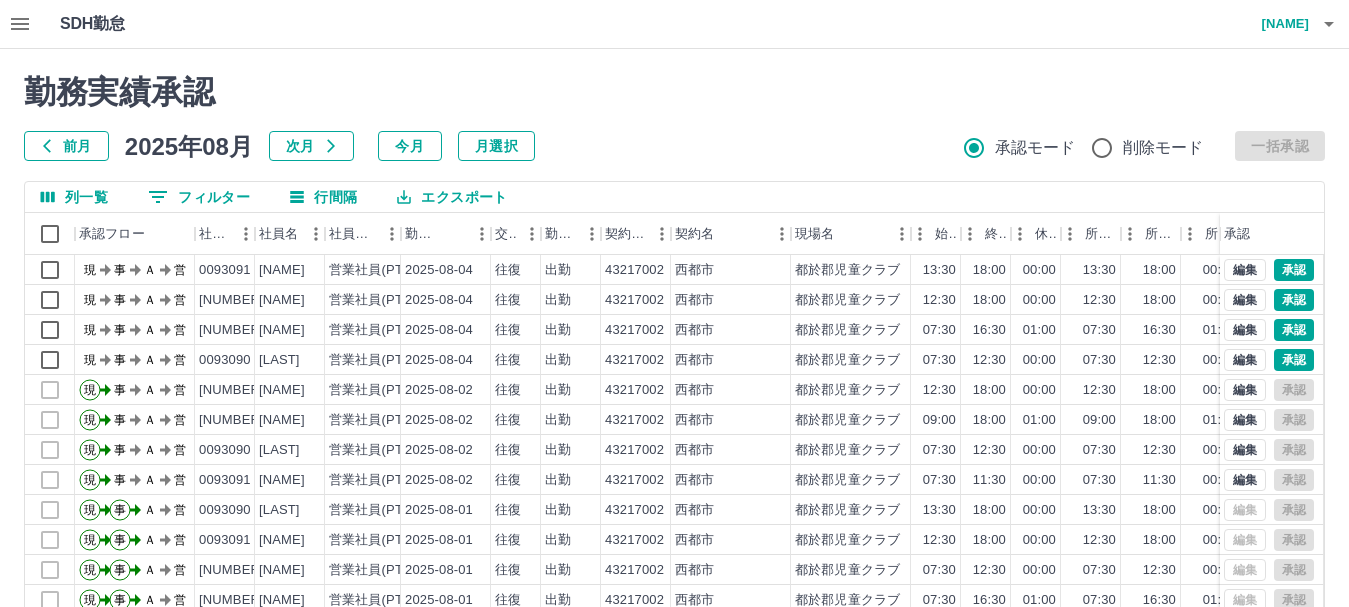 click on "勤務実績承認 前月 2025年08月 次月 今月 月選択 承認モード 削除モード 一括承認 列一覧 0 フィルター 行間隔 エクスポート 承認フロー 社員番号 [NAME] 社員区分 勤務日 交通費 勤務区分 契約コード 契約名 現場名 始業 終業 休憩 所定開始 所定終業 所定休憩 拘束 勤務 遅刻等 コメント ステータス 承認 現 事 Ａ 営 [NUMBER] [NAME] 営業社員(PT契約) 2025-08-04 往復 出勤 [NUMBER] [CITY] [CLUB] 13:30 18:00 00:00 13:30 18:00 00:00 04:30 04:30 00:00 シフト変更　夏休みの為 現場責任者承認待 現 事 Ａ 営 [NUMBER] [NAME] 営業社員(PT契約) 2025-08-04 往復 出勤 [NUMBER] [CITY] [CLUB] 12:30 18:00 00:00 12:30 18:00 00:00 05:30 05:30 00:00 夏休み「児童夏休みの為」 現場責任者承認待 現 事 Ａ 営 [NUMBER] [NAME] 営業社員(PT契約) 2025-08-04 往復 出勤 [NUMBER]" at bounding box center (674, 447) 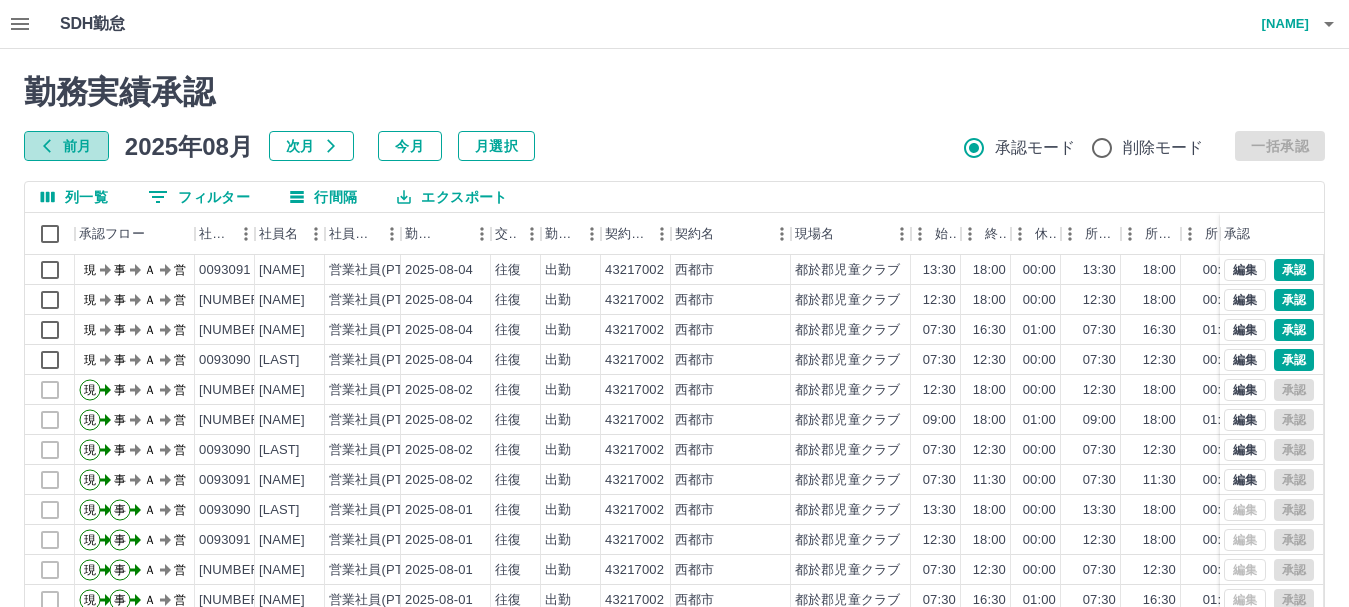 click 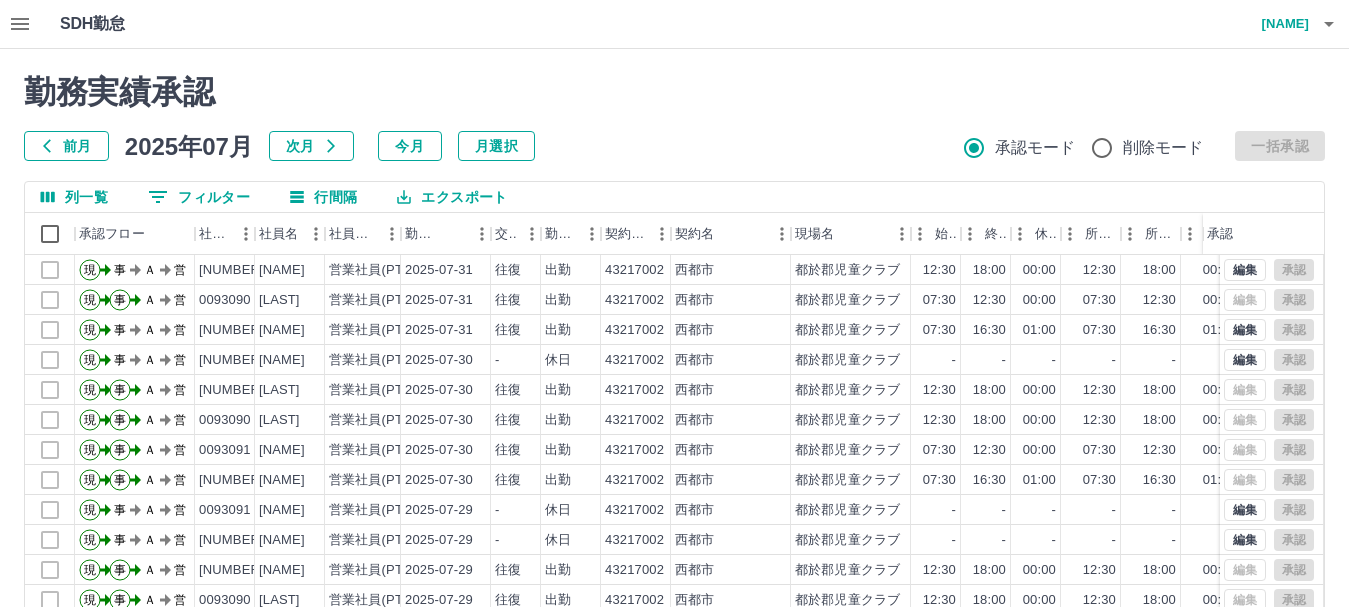 scroll, scrollTop: 104, scrollLeft: 0, axis: vertical 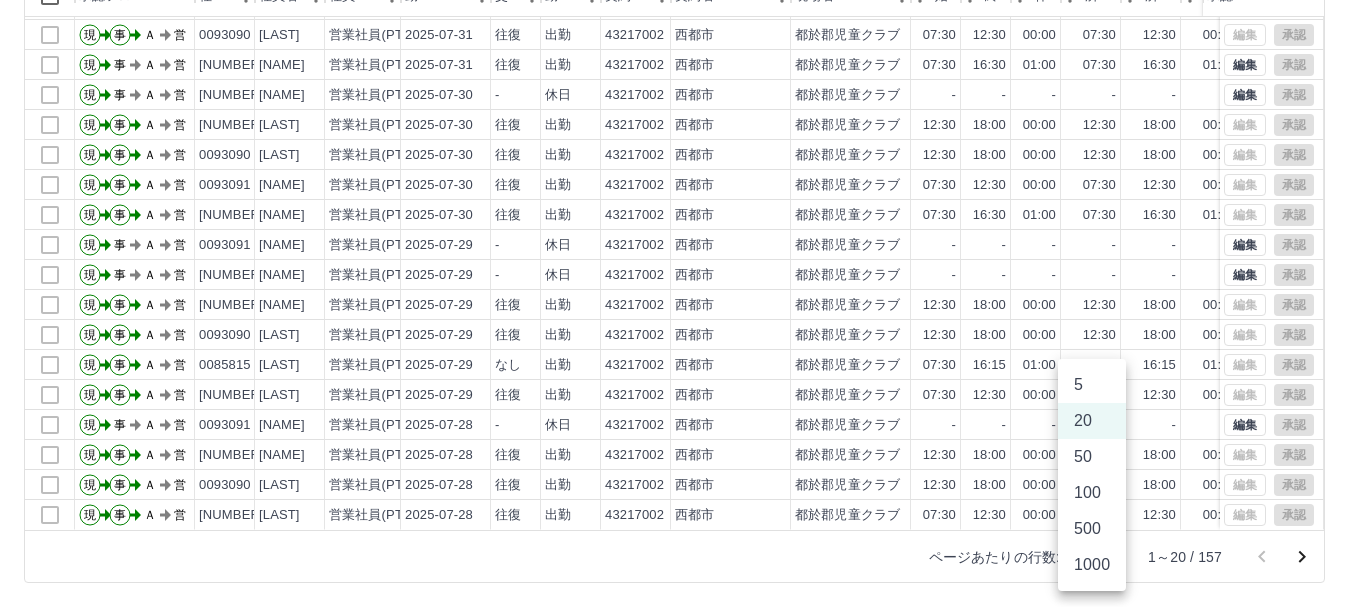 click on "SDH勤怠 兒玉　響子 勤務実績承認 前月 2025年07月 次月 今月 月選択 承認モード 削除モード 一括承認 列一覧 0 フィルター 行間隔 エクスポート 承認フロー 社員番号 社員名 社員区分 勤務日 交通費 勤務区分 契約コード 契約名 現場名 始業 終業 休憩 所定開始 所定終業 所定休憩 拘束 勤務 遅刻等 コメント ステータス 承認 現 事 Ａ 営 0093091 黒木　栄子 営業社員(PT契約) 2025-07-31 往復 出勤 43217002 西都市 都於郡児童クラブ 12:30 18:00 00:00 12:30 18:00 00:00 05:30 05:30 00:00 シフト変更　夏休みの為 事務担当者承認待 現 事 Ａ 営 0093092 上篭　美恵子 営業社員(PT契約) 2025-07-31 往復 出勤 43217002 西都市 都於郡児童クラブ 12:30 18:00 00:00 12:30 18:00 00:00 05:30 05:30 00:00 シフト変更　児童夏休みの為 事務担当者承認待 現 事 Ａ 営 0093090 西代　幸子 営業社員(PT契約) 2025-07-31 往復 出勤 07:30" at bounding box center (683, 184) 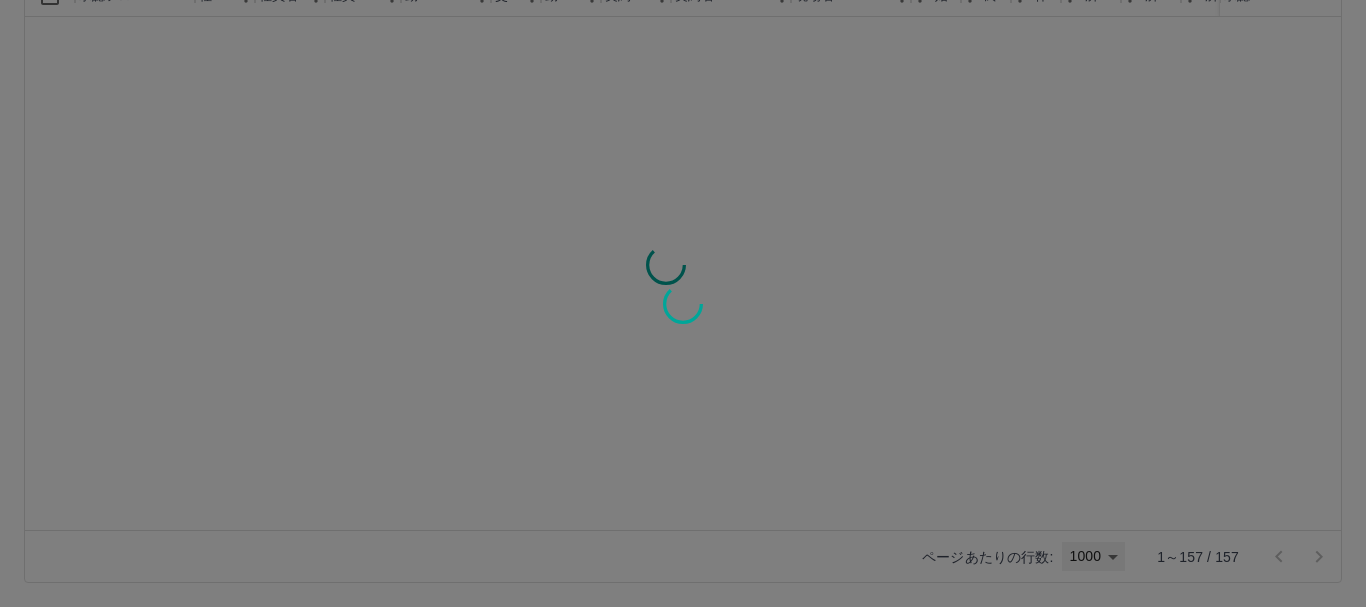 type on "****" 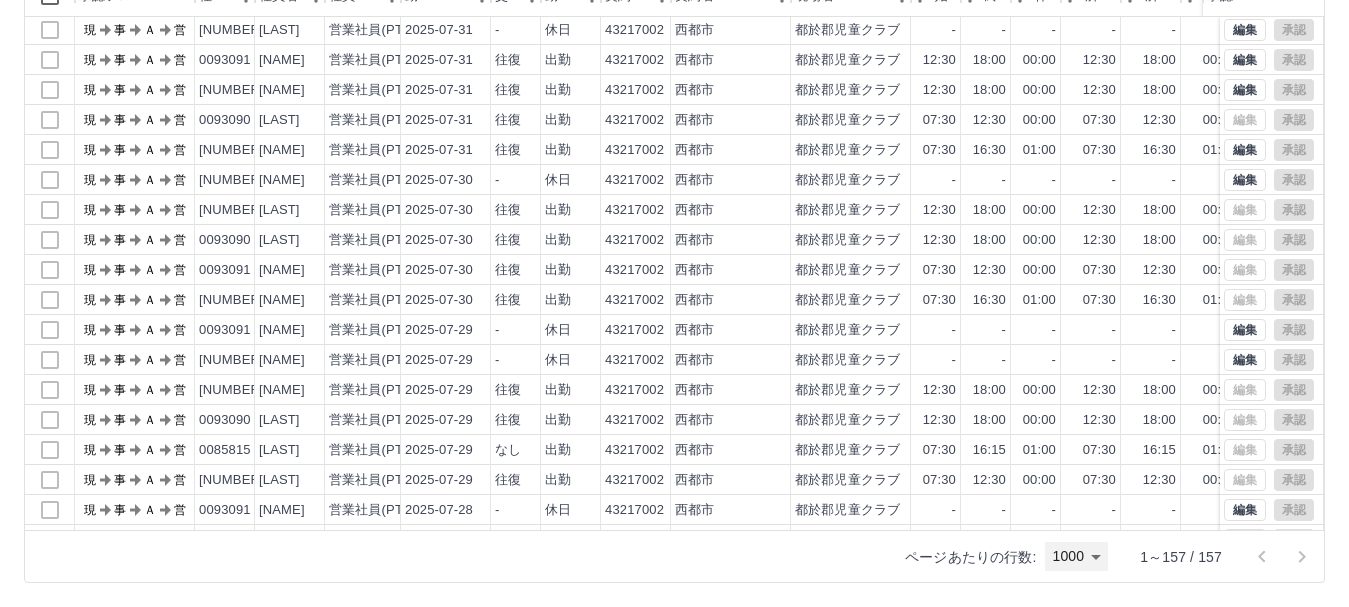 scroll, scrollTop: 0, scrollLeft: 0, axis: both 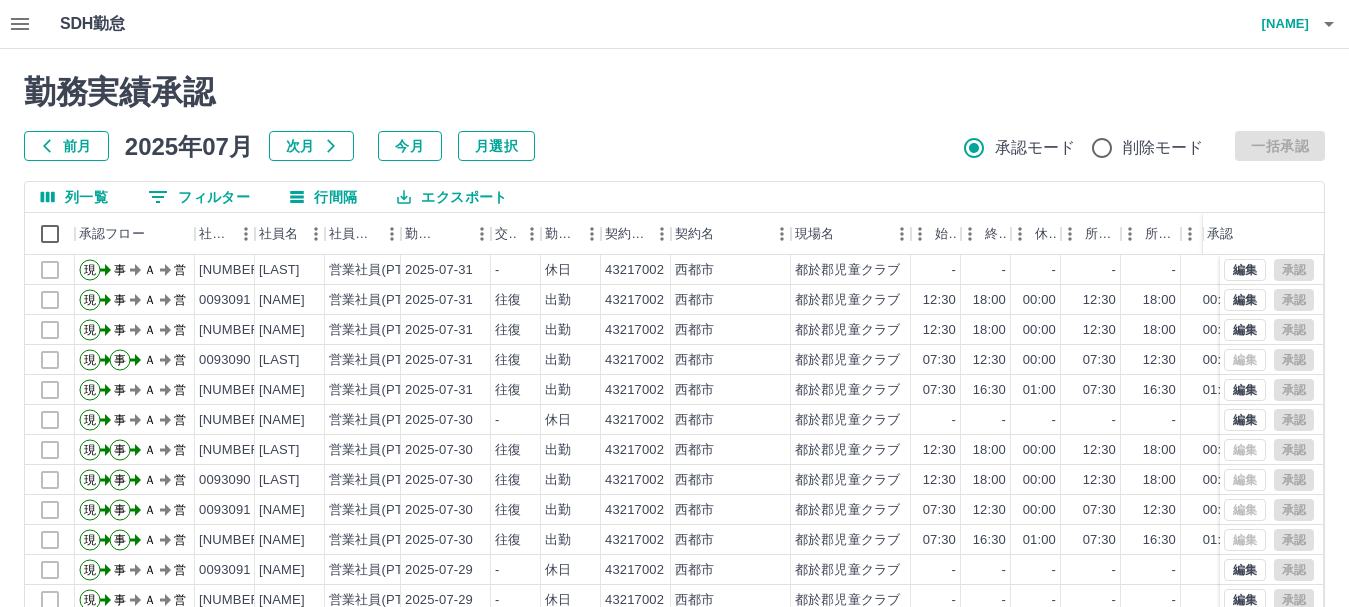 click on "兒玉　響子" at bounding box center [1249, 24] 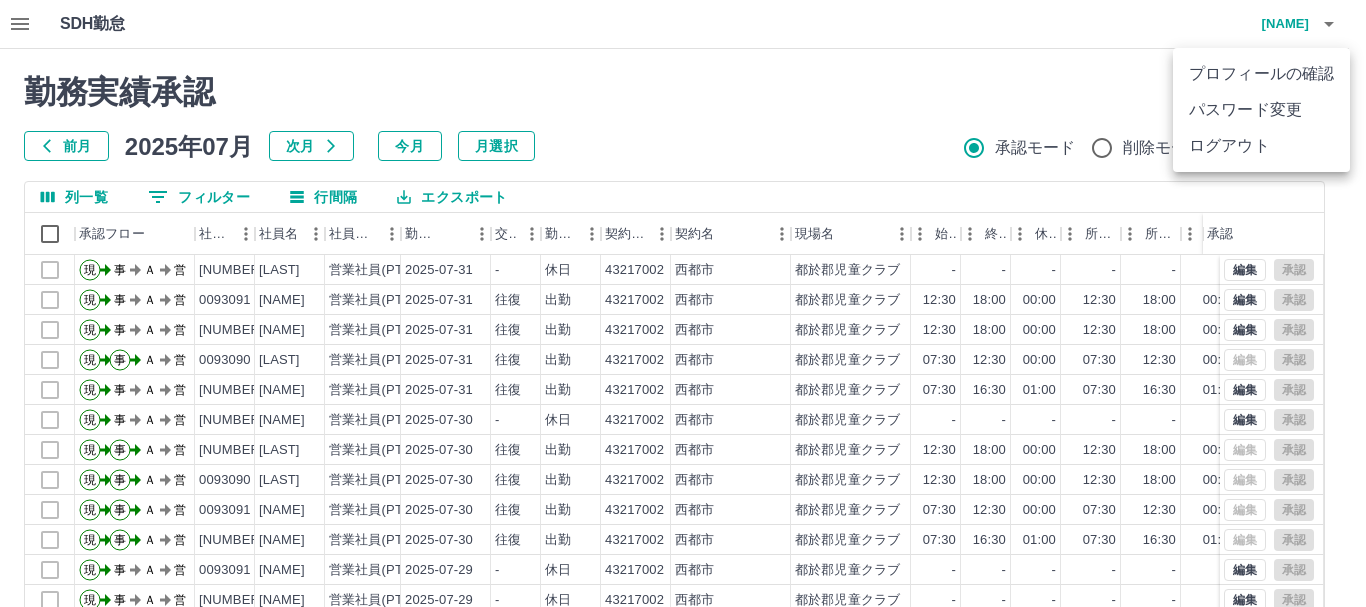 click on "ログアウト" at bounding box center [1261, 146] 